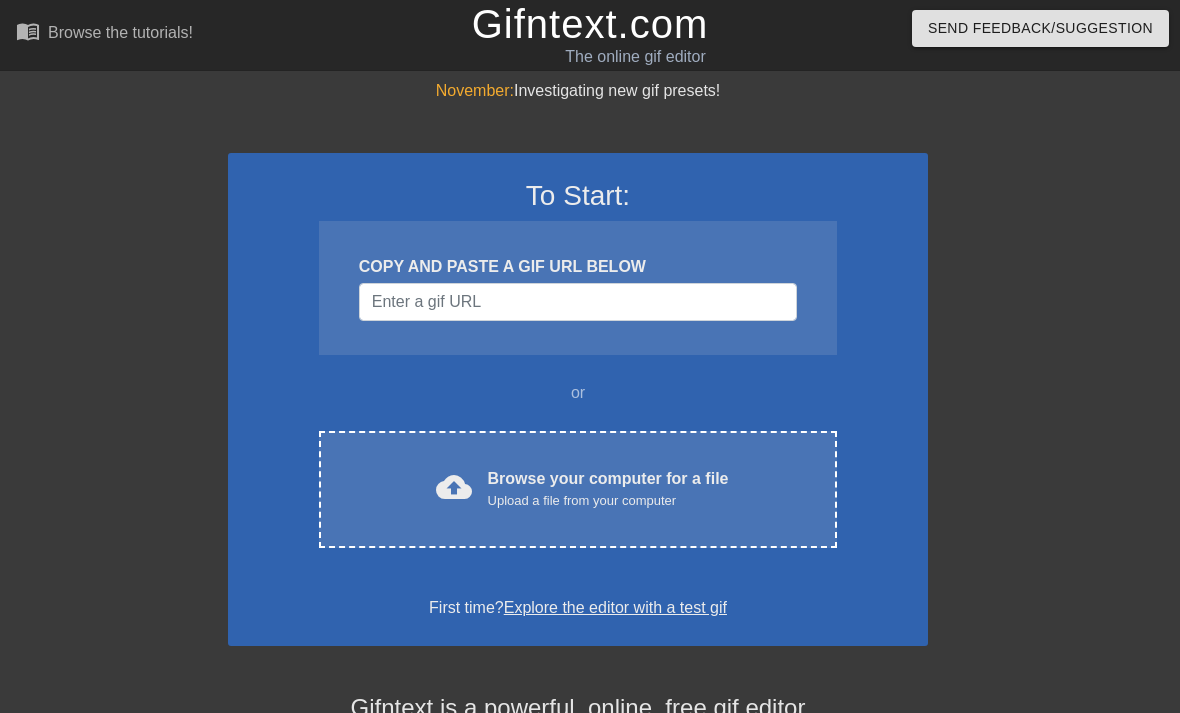scroll, scrollTop: 0, scrollLeft: 0, axis: both 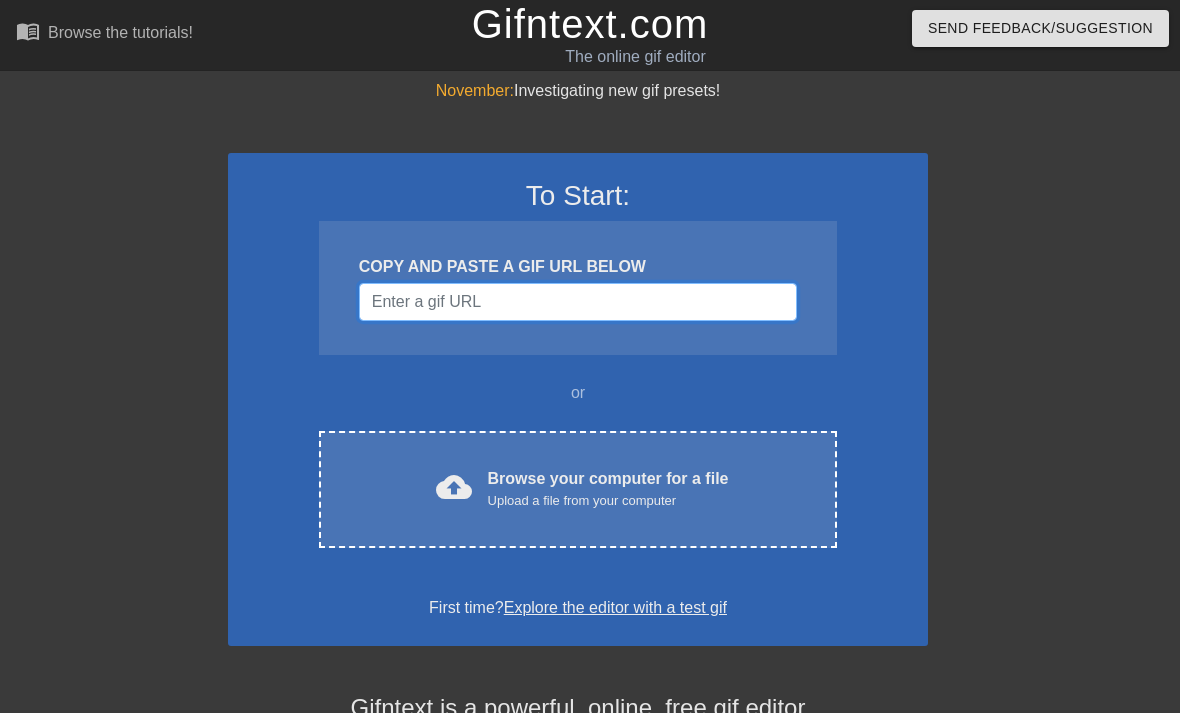 click at bounding box center (578, 302) 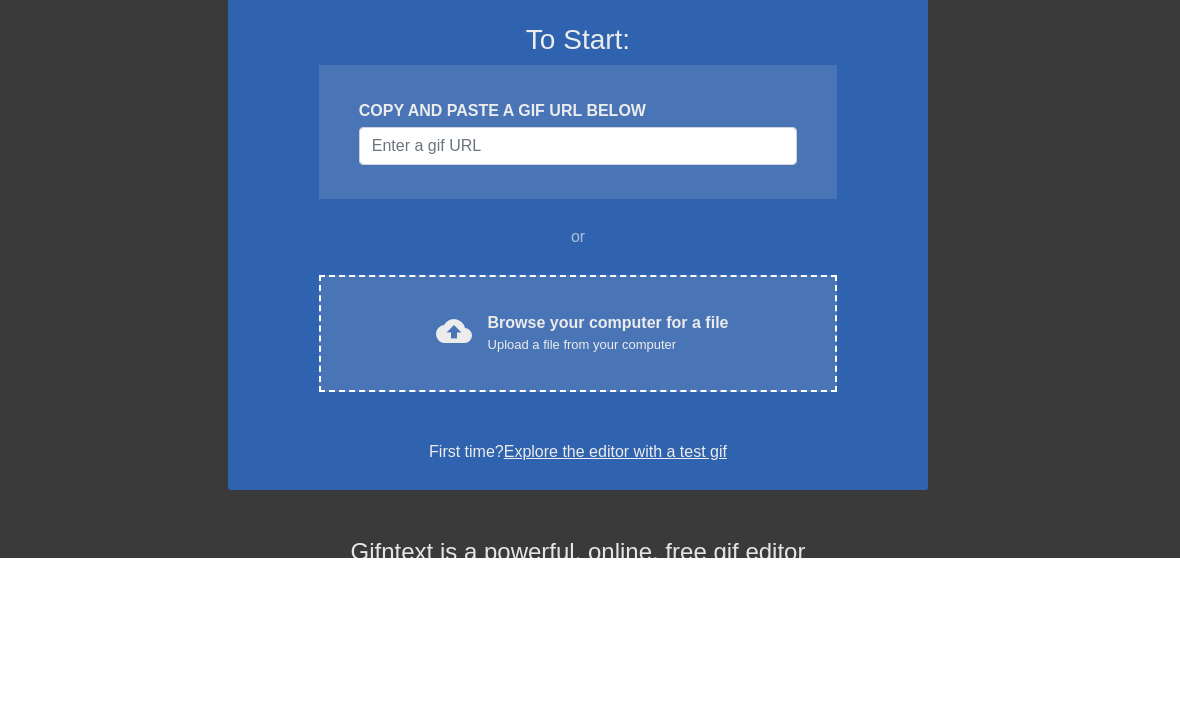 click on "To Start: COPY AND PASTE A GIF URL BELOW or cloud_upload Browse your computer for a file Upload a file from your computer Choose files First time?  Explore the editor with a test gif" at bounding box center [578, 399] 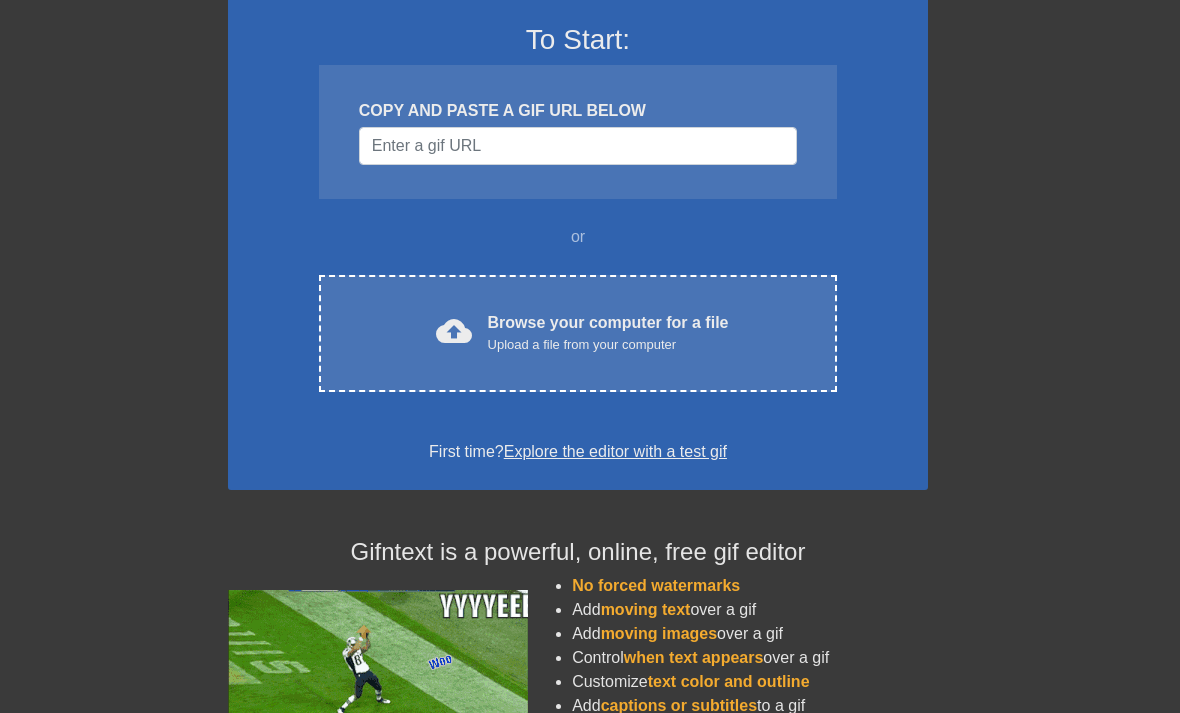 click on "cloud_upload Browse your computer for a file Upload a file from your computer Choose files" at bounding box center (578, 333) 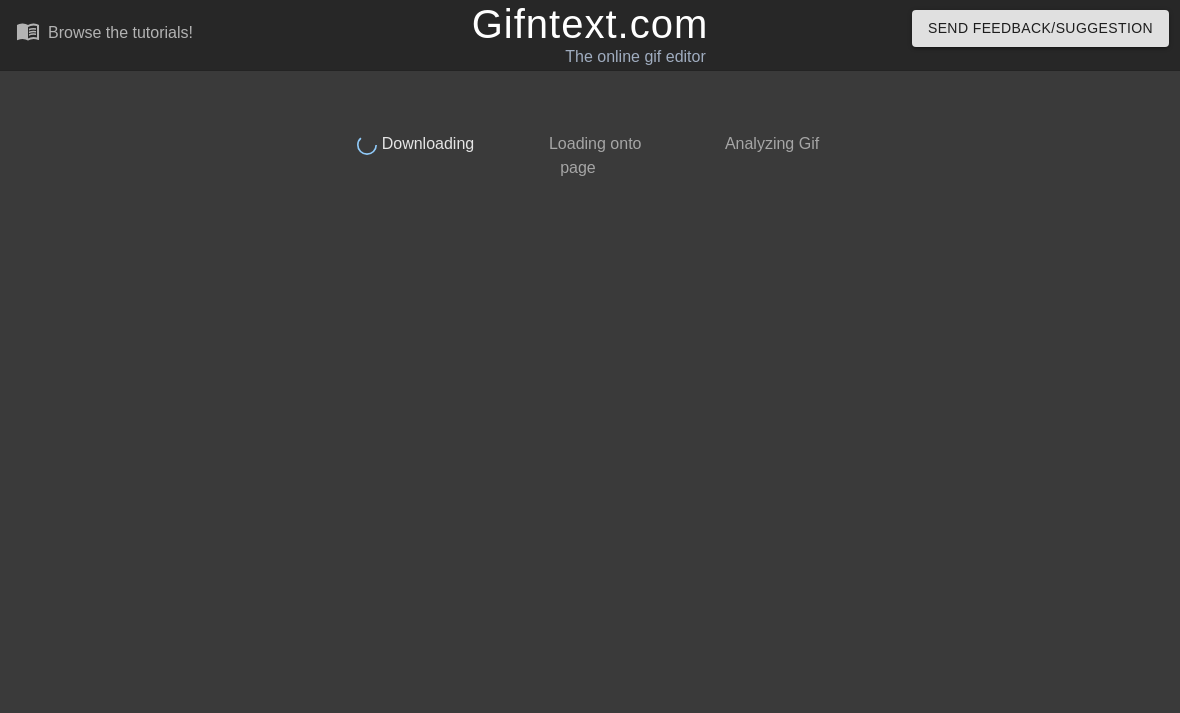 scroll, scrollTop: 0, scrollLeft: 0, axis: both 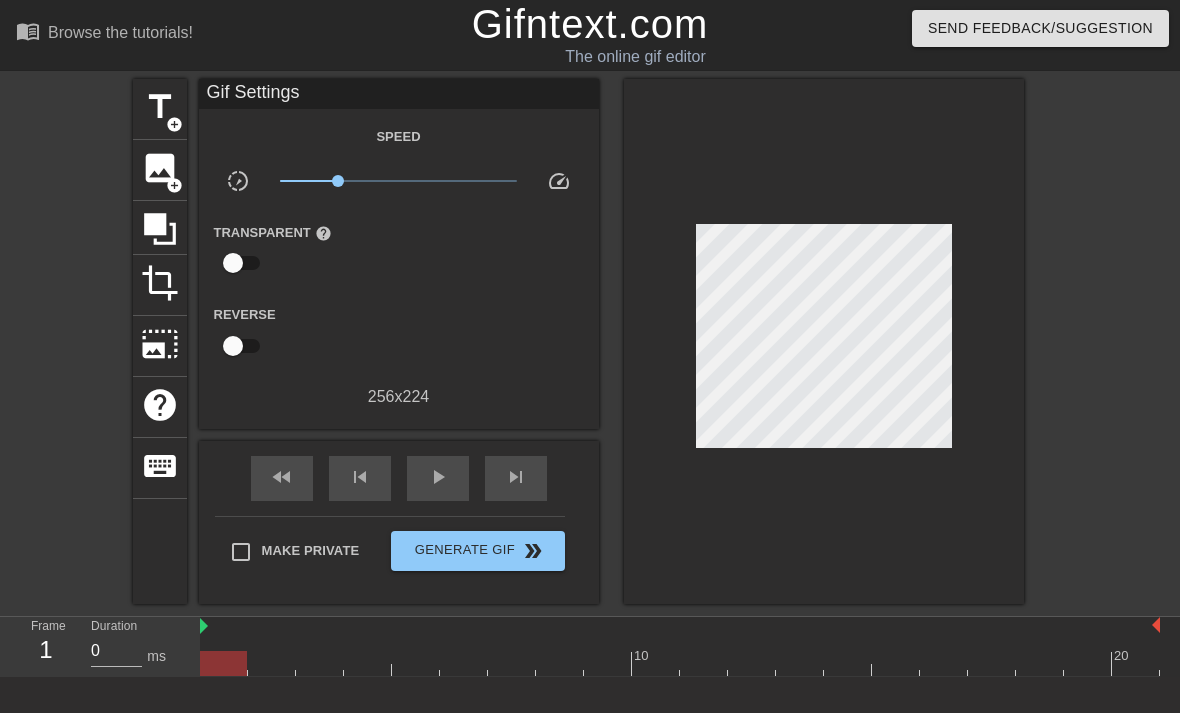 click on "title" at bounding box center (160, 107) 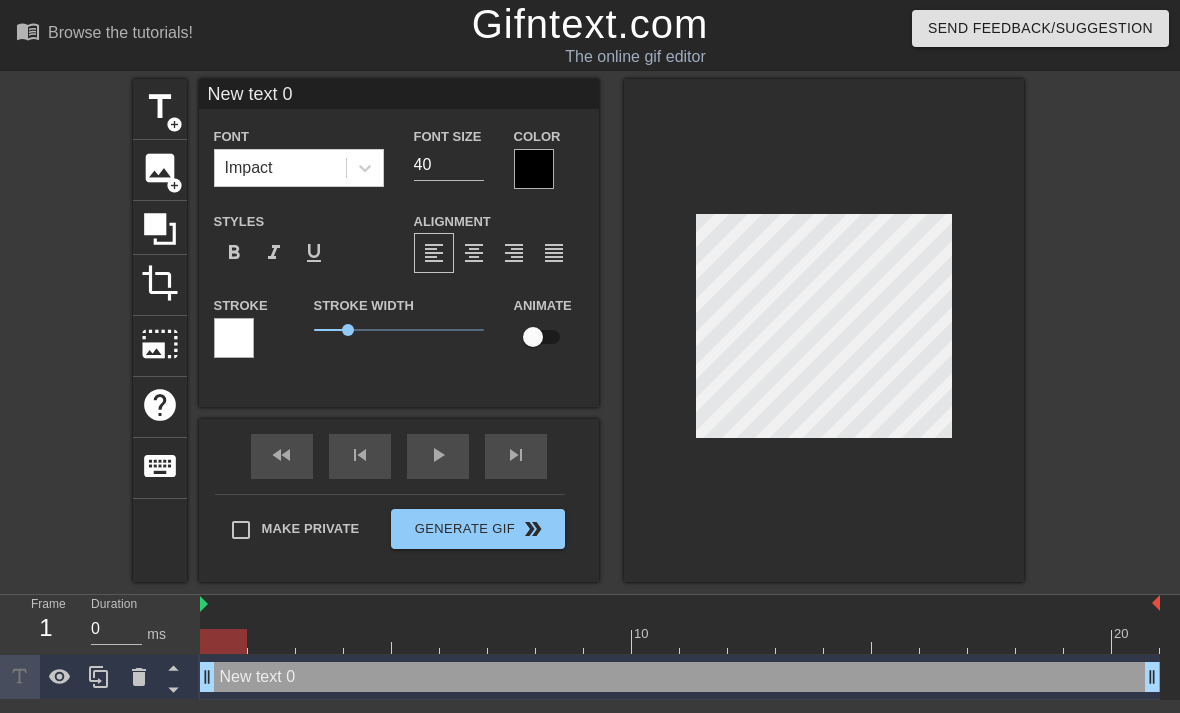 click on "title add_circle image add_circle crop photo_size_select_large help keyboard New text 0 Font Impact Font Size 40 Color Styles format_bold format_italic format_underline Alignment format_align_left format_align_center format_align_right format_align_justify Stroke Stroke Width 1 Animate fast_rewind skip_previous play_arrow skip_next Make Private Generate Gif double_arrow" at bounding box center (590, 330) 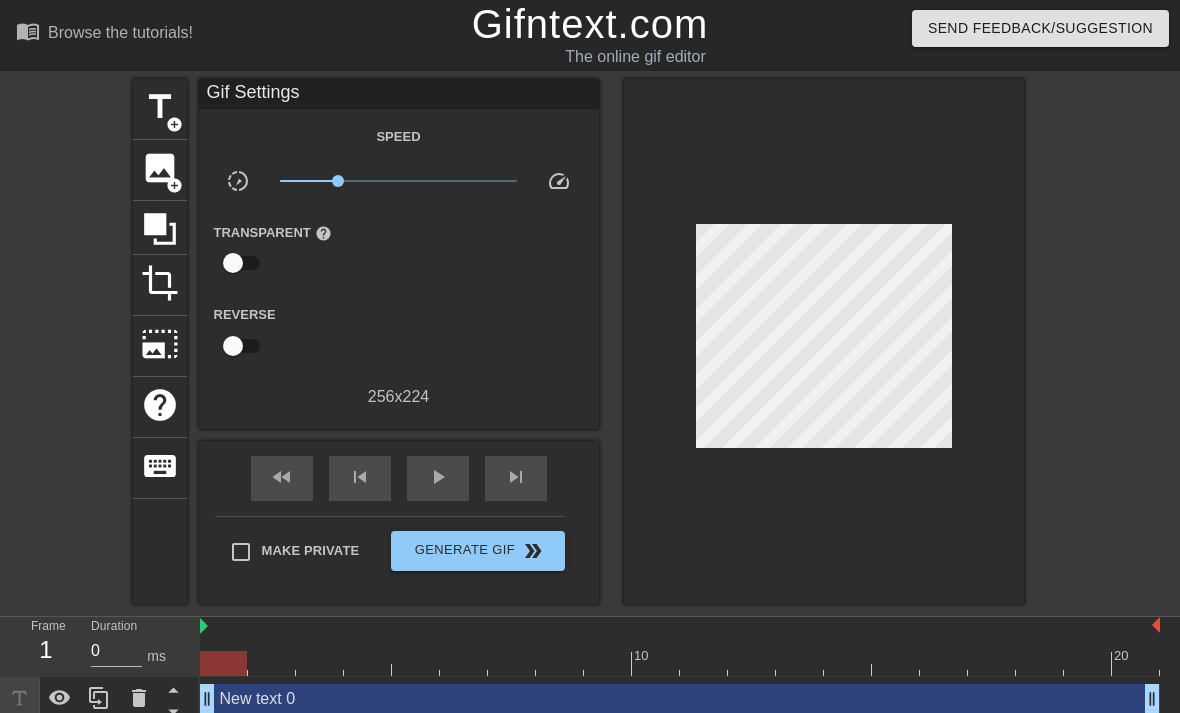 click on "title" at bounding box center (160, 107) 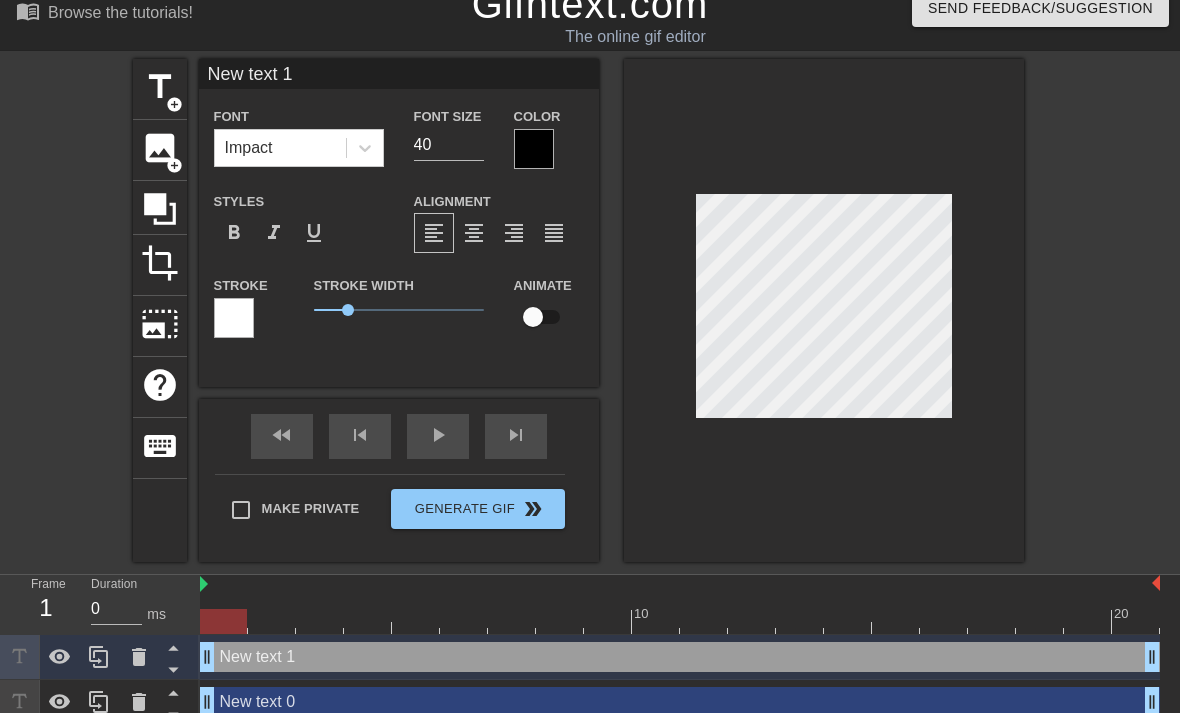scroll, scrollTop: 20, scrollLeft: 0, axis: vertical 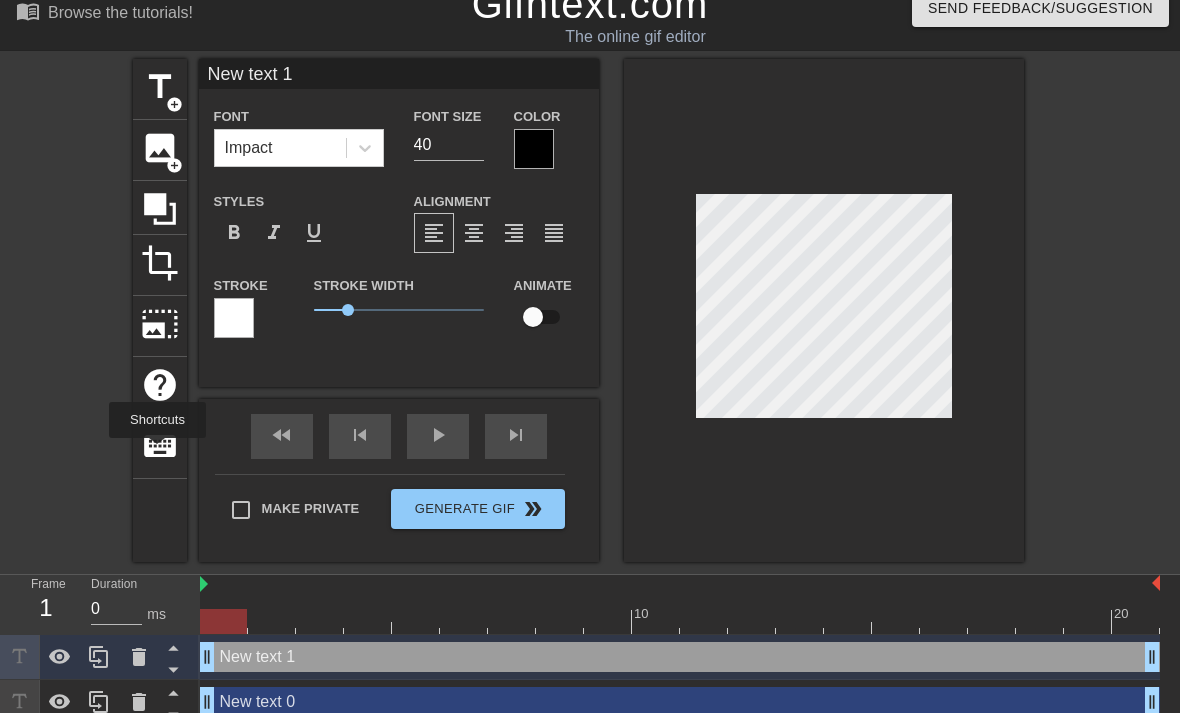 click on "keyboard" at bounding box center (160, 446) 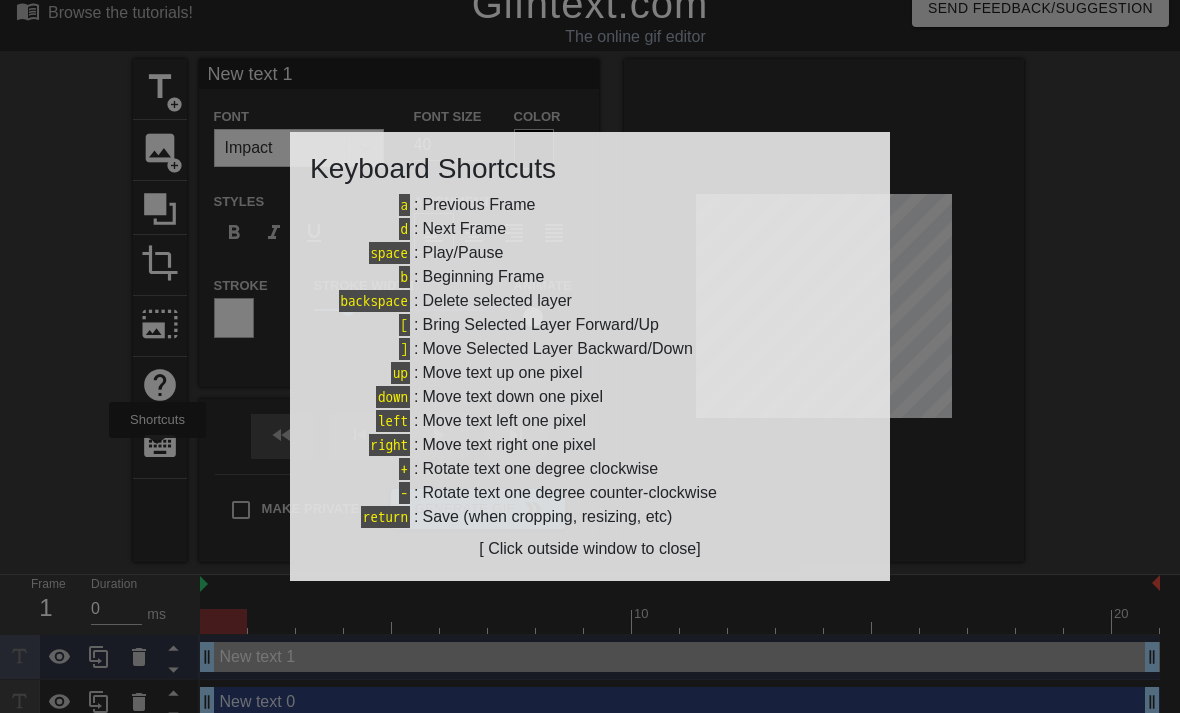 click at bounding box center (590, 356) 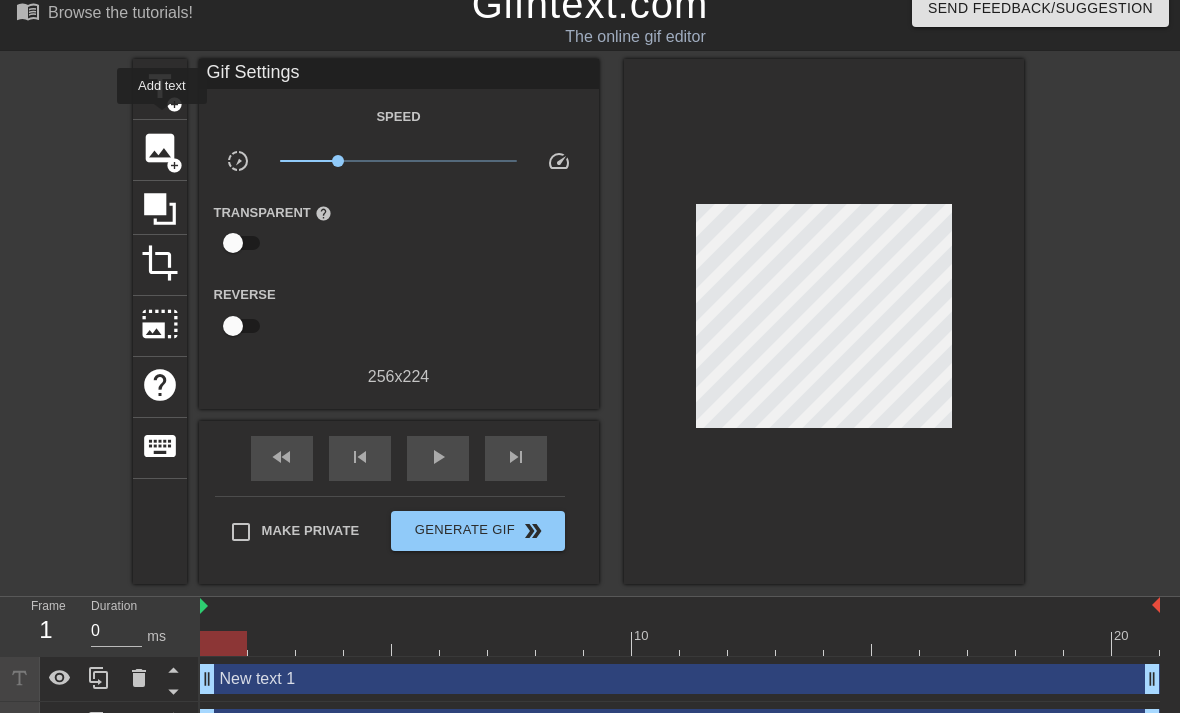 click on "title add_circle" at bounding box center [160, 89] 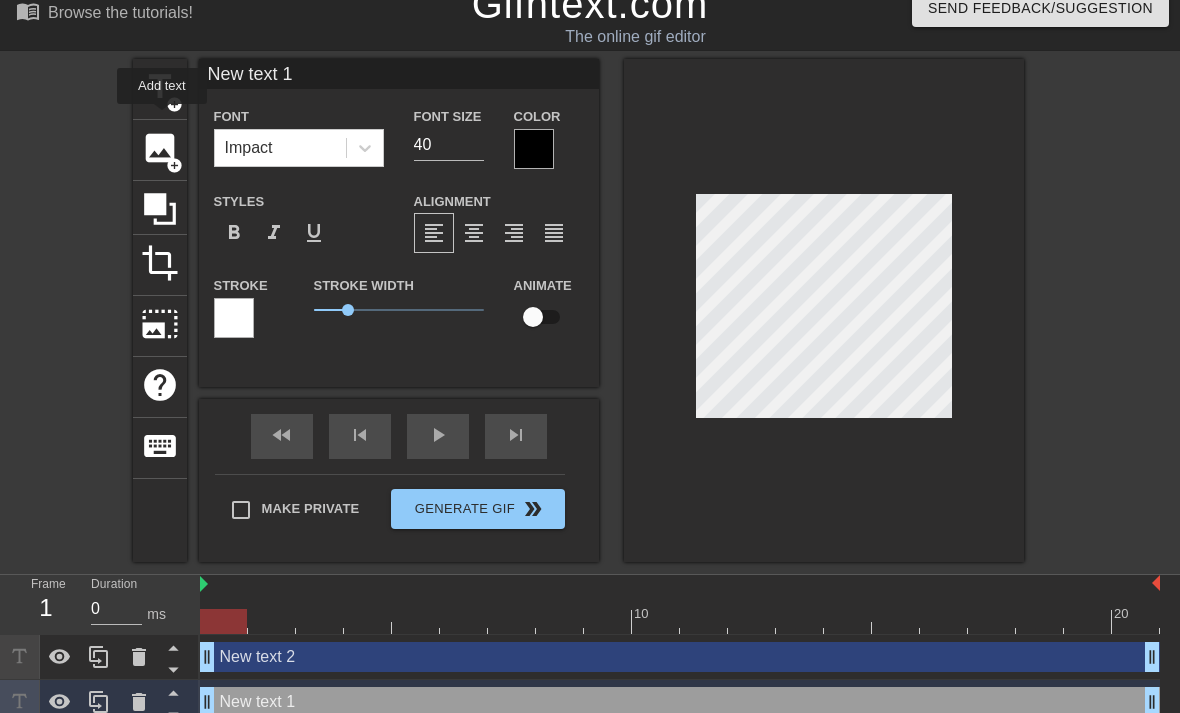 type on "New text 0" 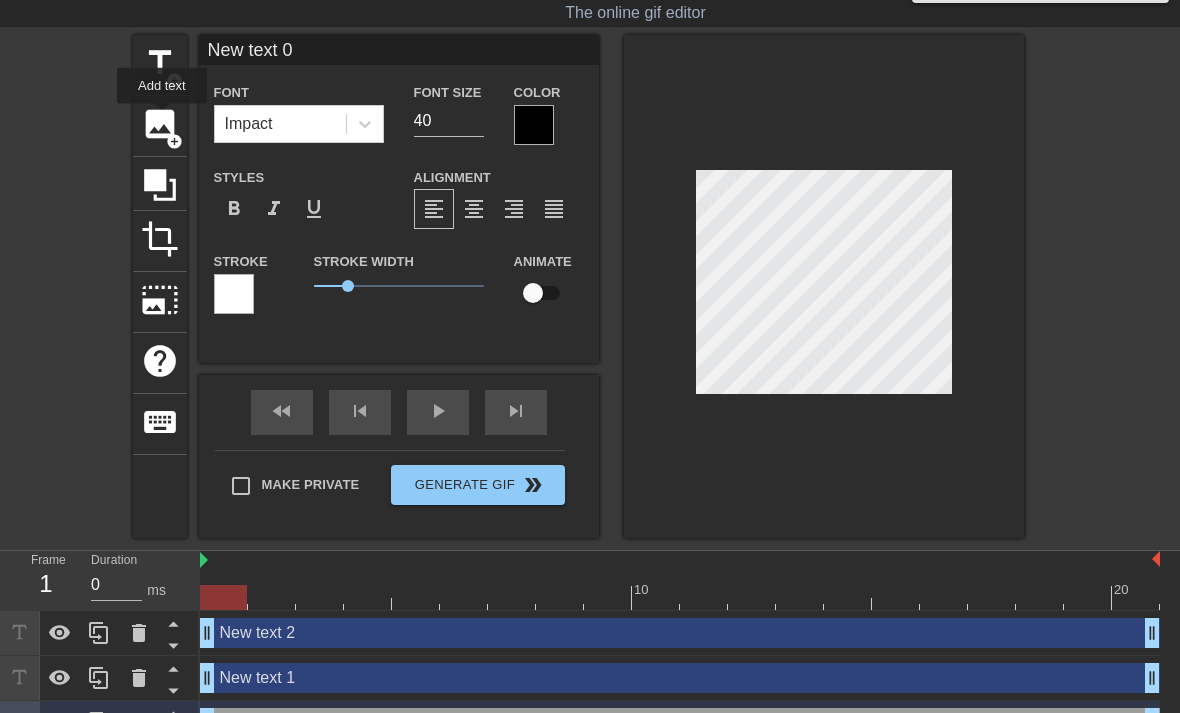 scroll, scrollTop: 80, scrollLeft: 0, axis: vertical 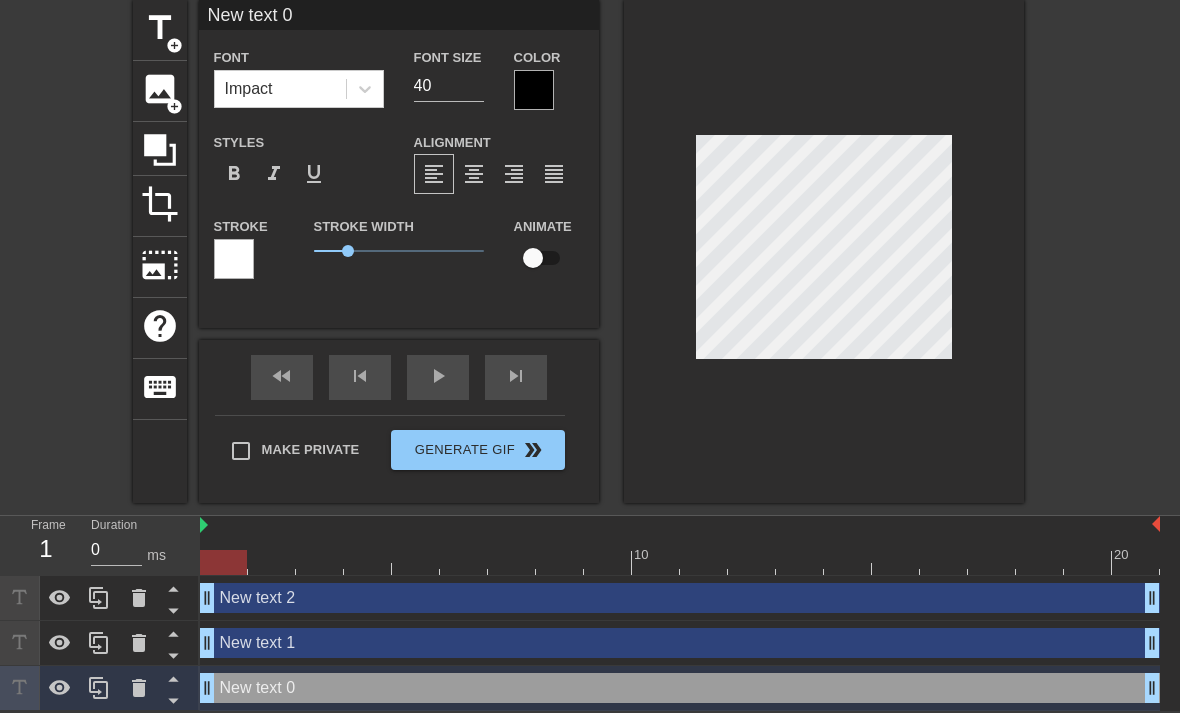 click 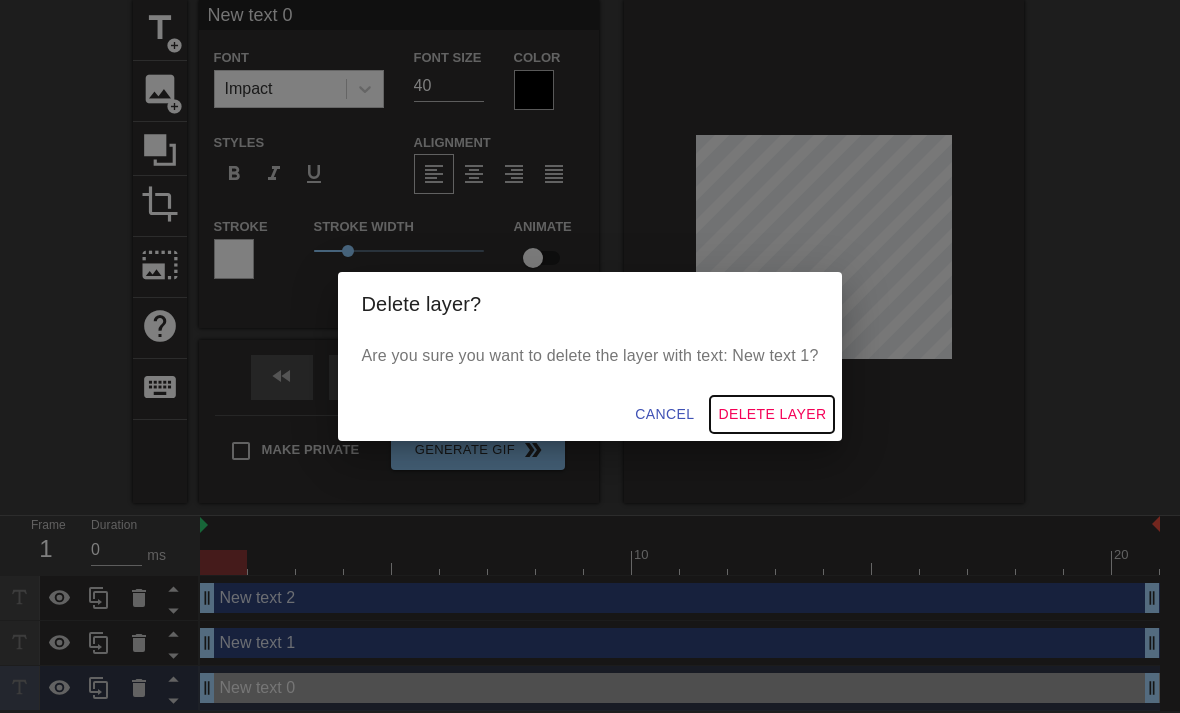 click on "Delete Layer" at bounding box center (772, 414) 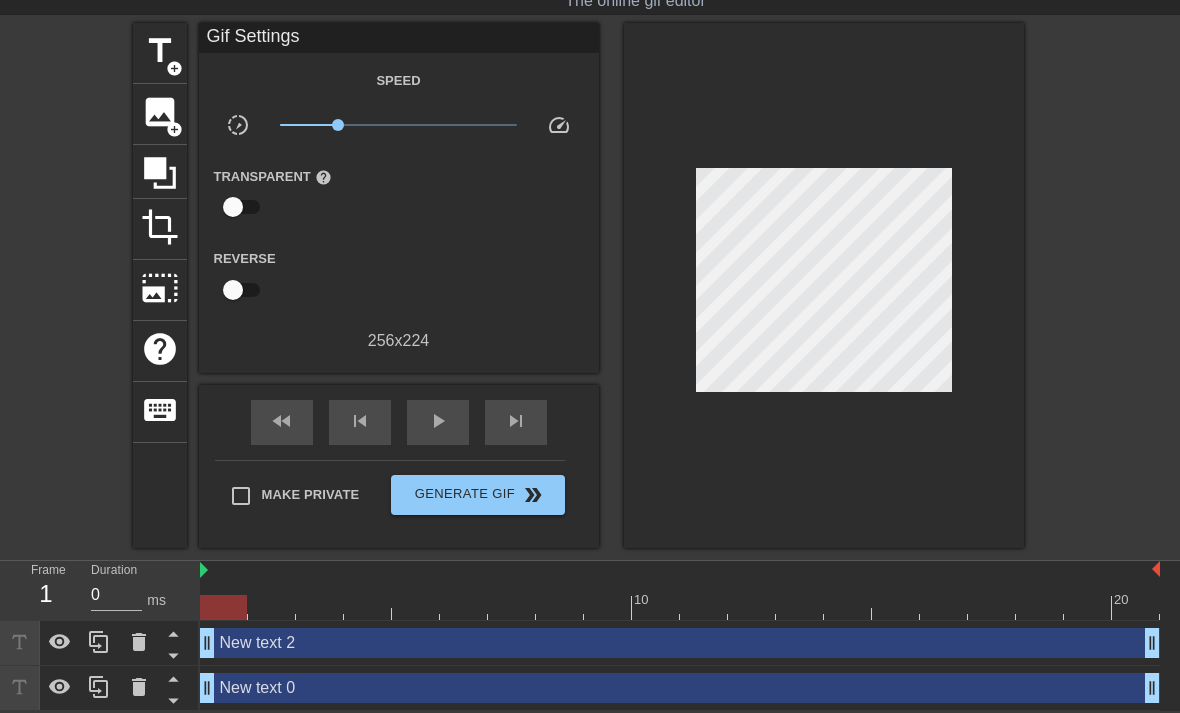 click 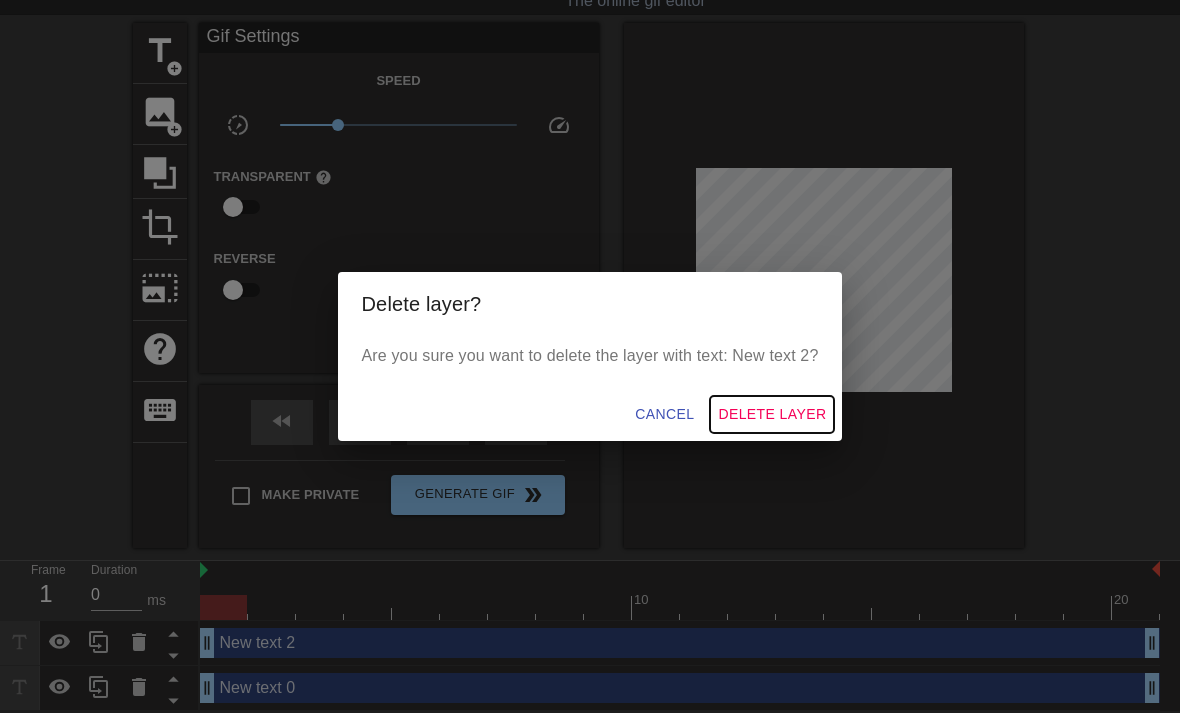 click on "Delete Layer" at bounding box center [772, 414] 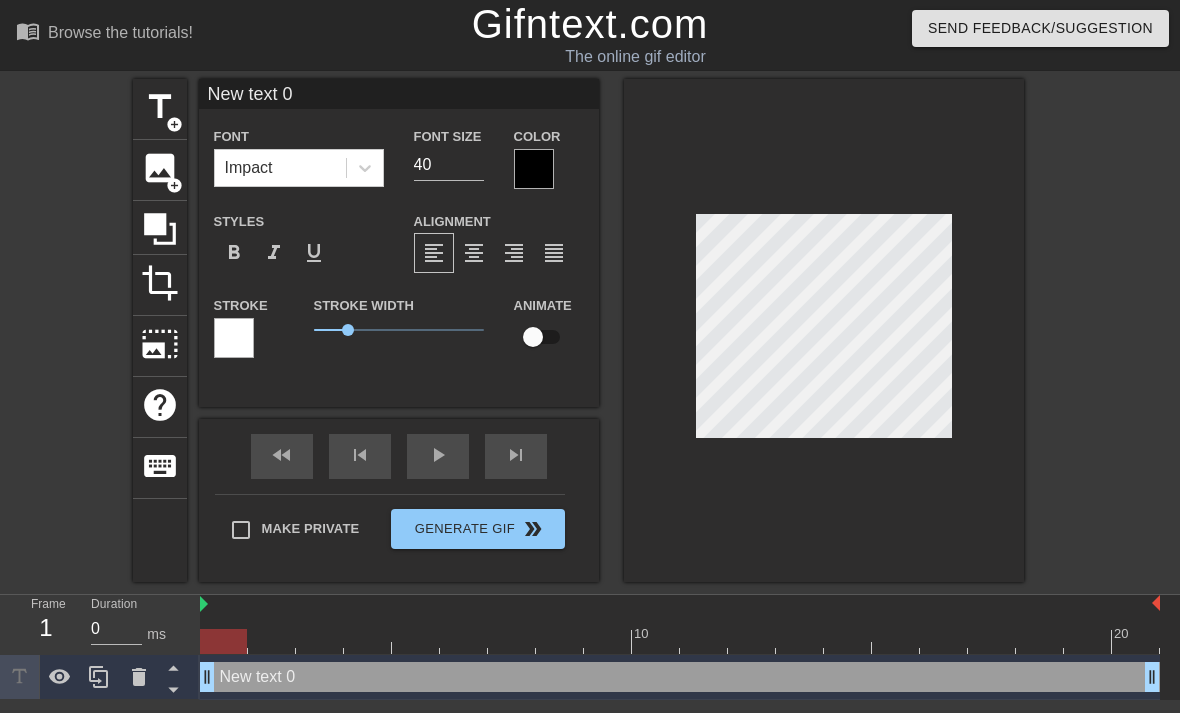 scroll, scrollTop: 0, scrollLeft: 0, axis: both 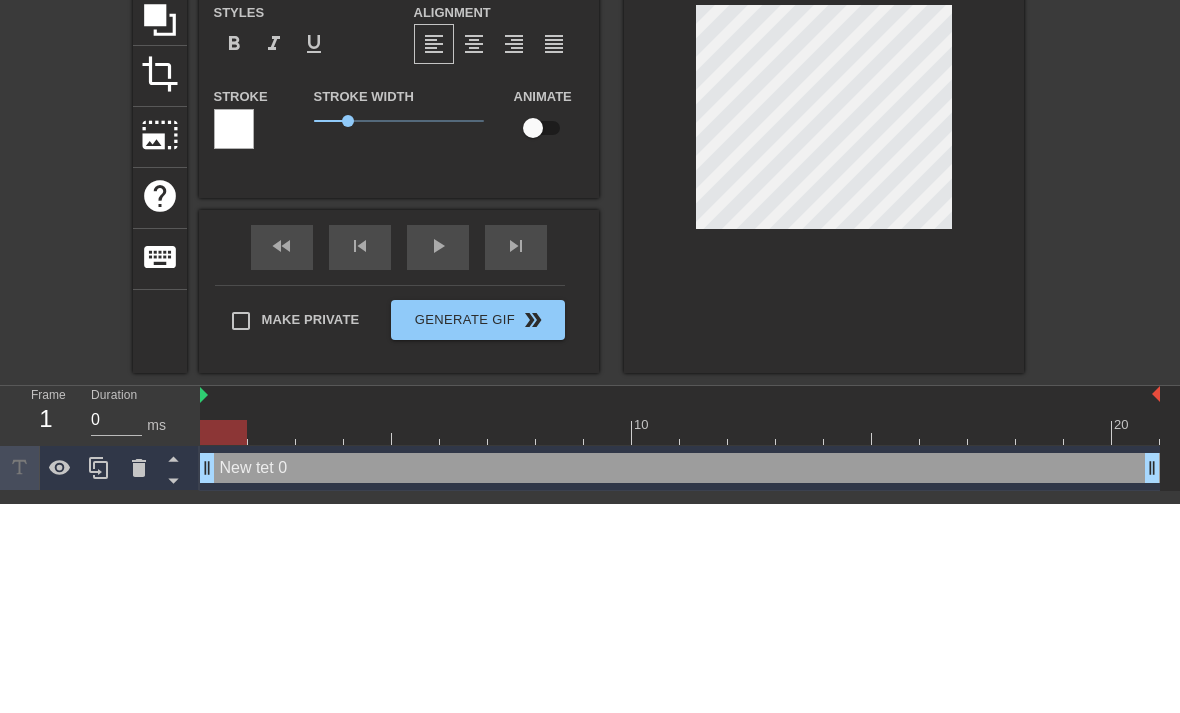 type on "New tt 0" 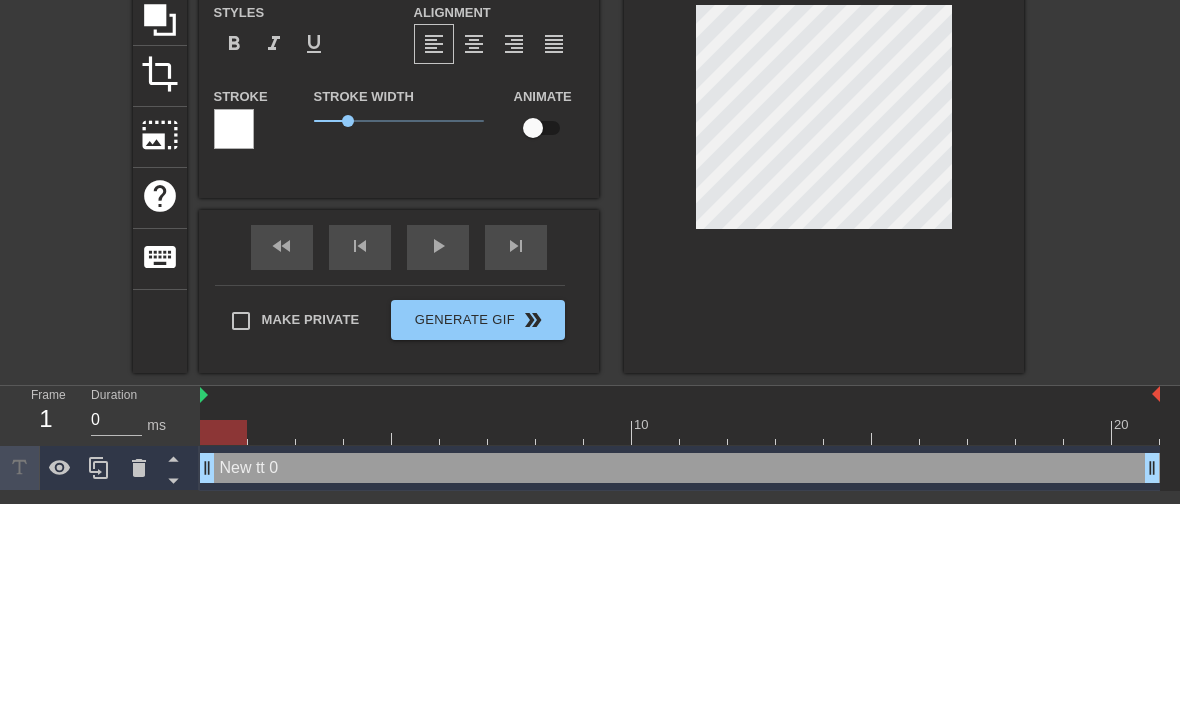 type on "New t 0" 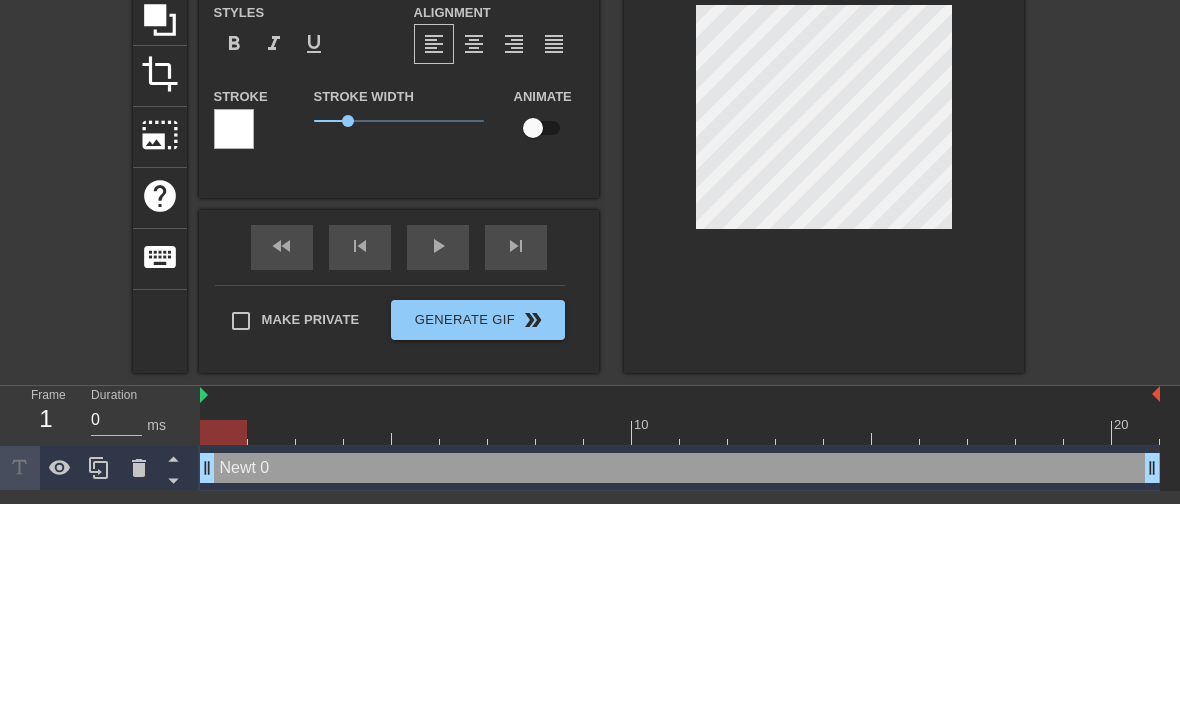 scroll, scrollTop: 0, scrollLeft: 1, axis: horizontal 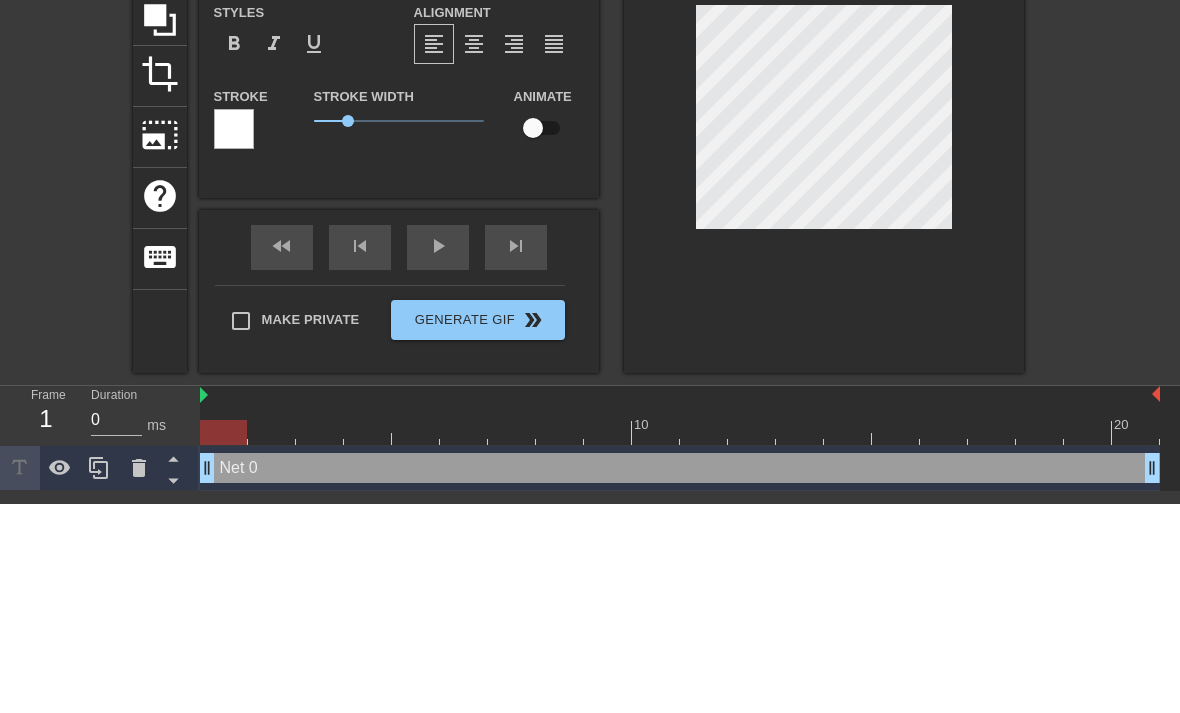 type on "Nt 0" 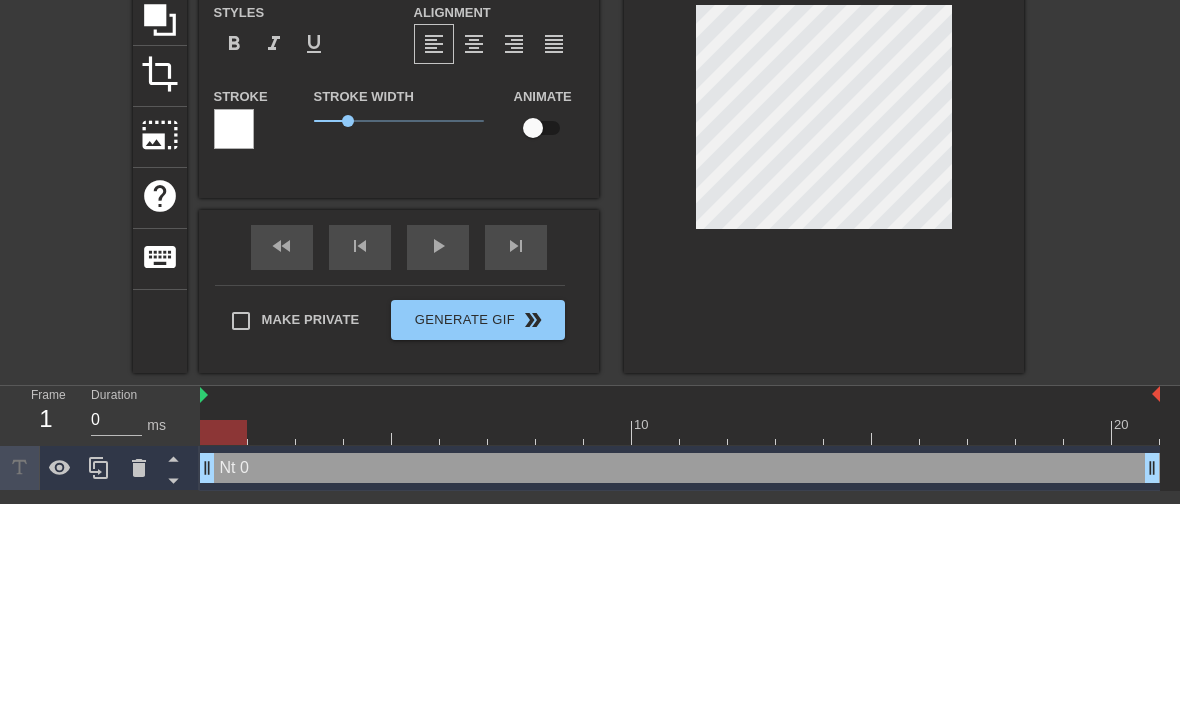 type on "t 0" 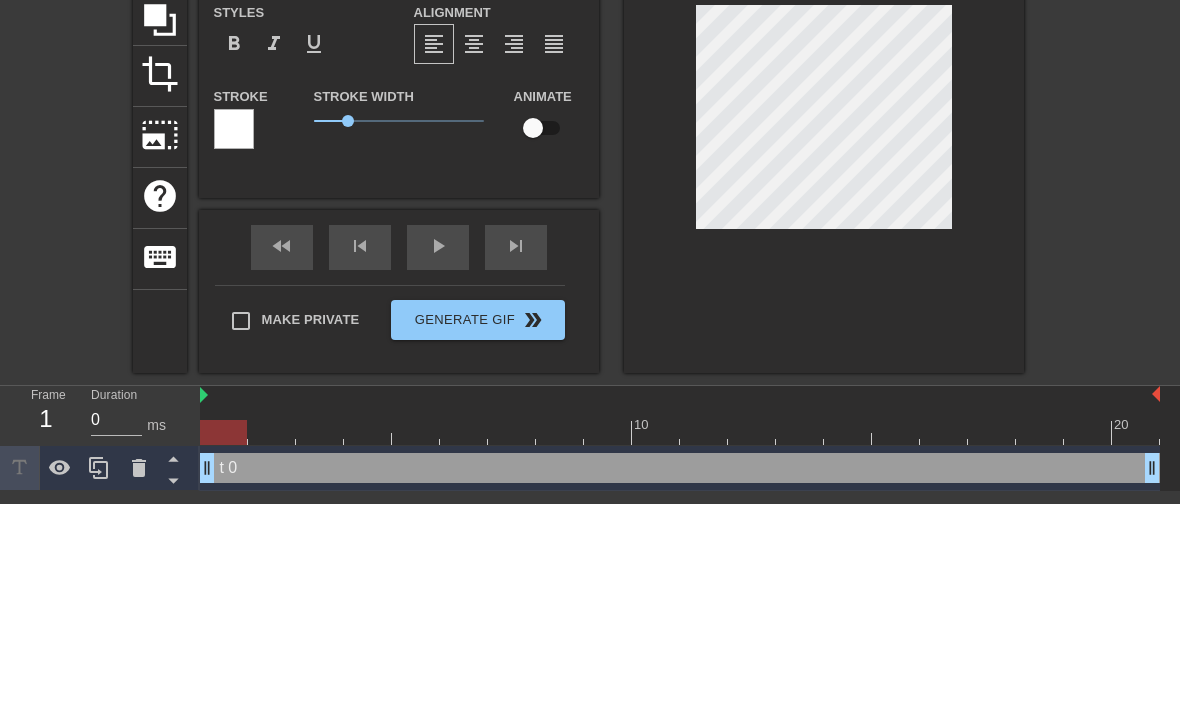 type on "t 0" 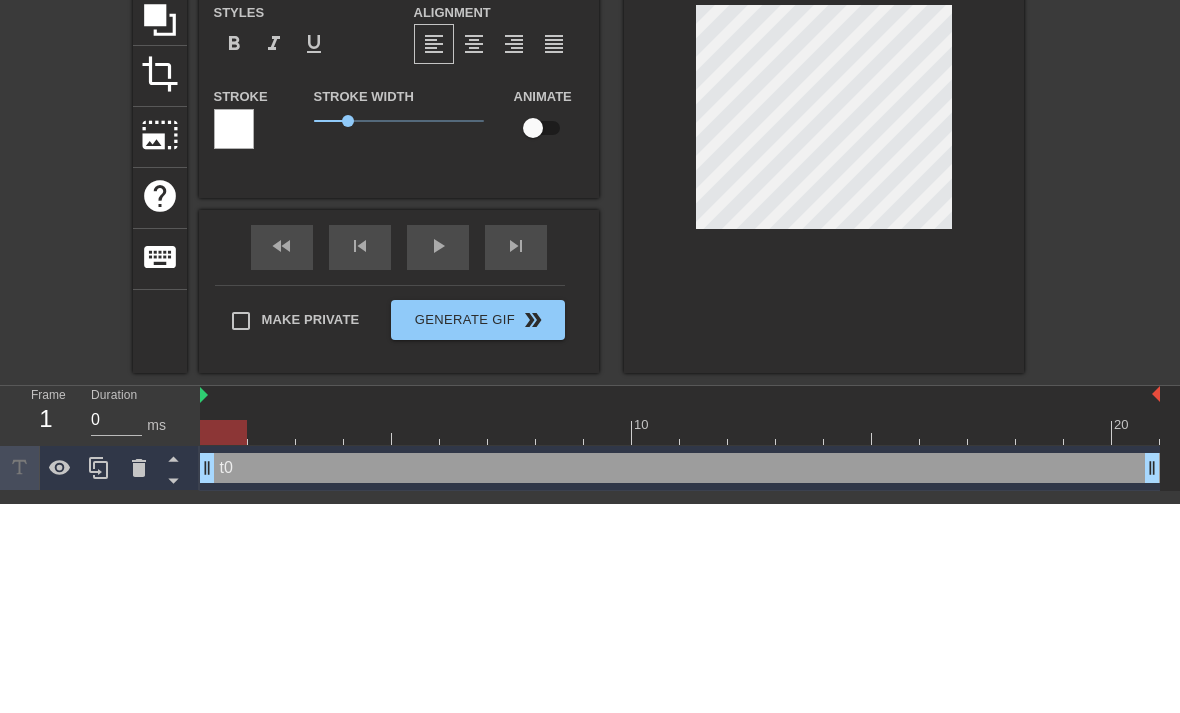 type on "t0" 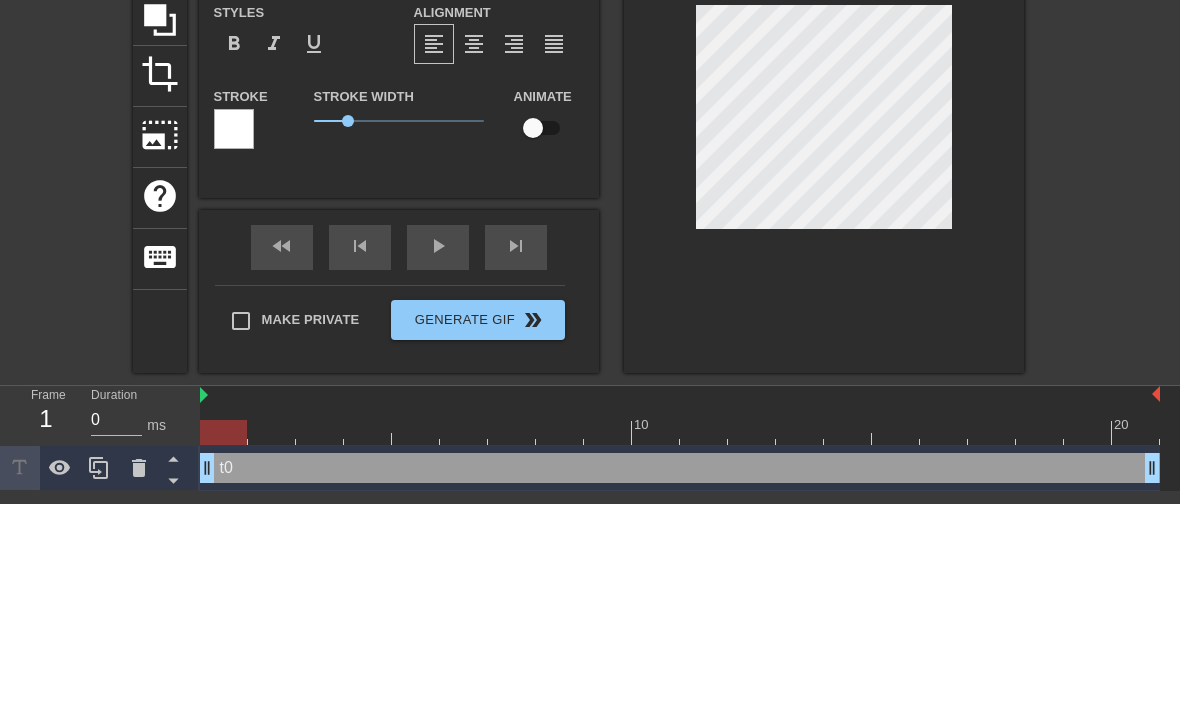 type on "t" 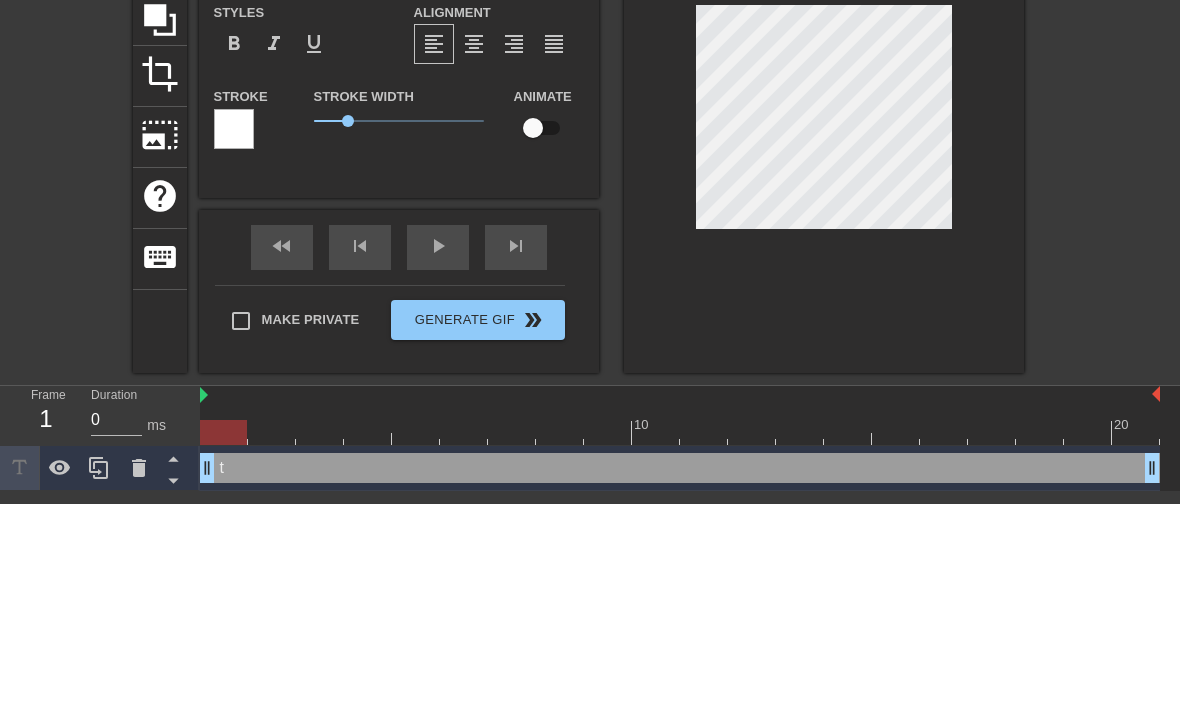 type 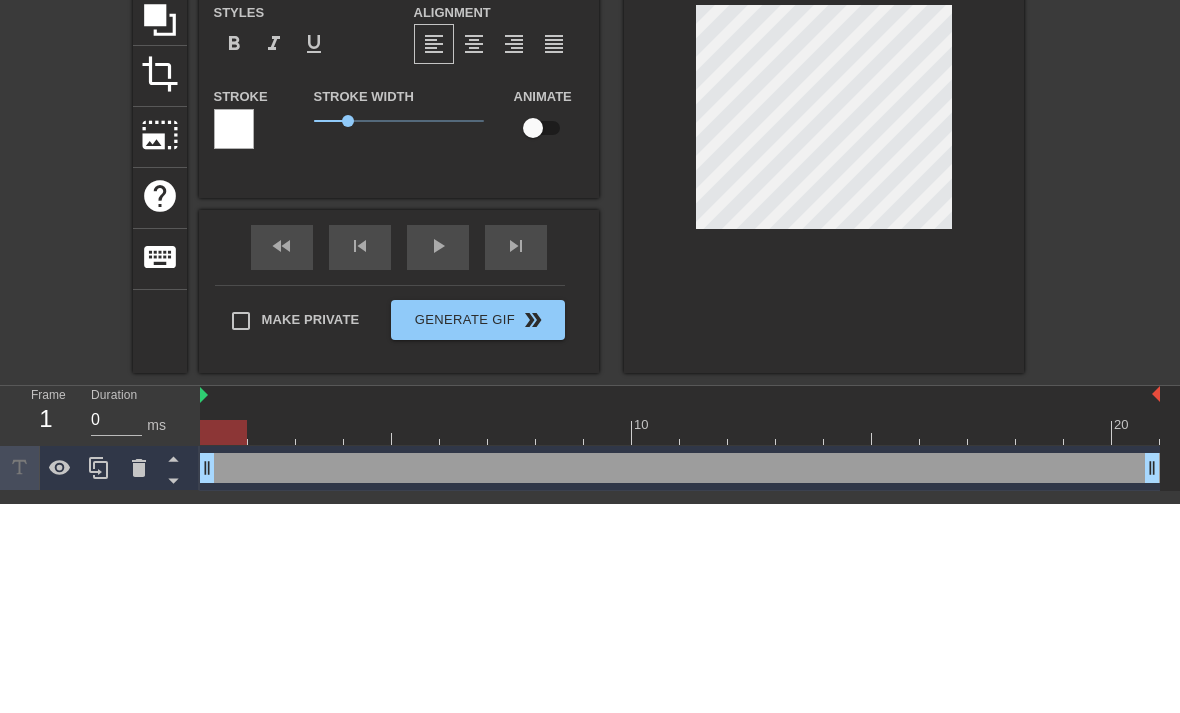 type on "Y" 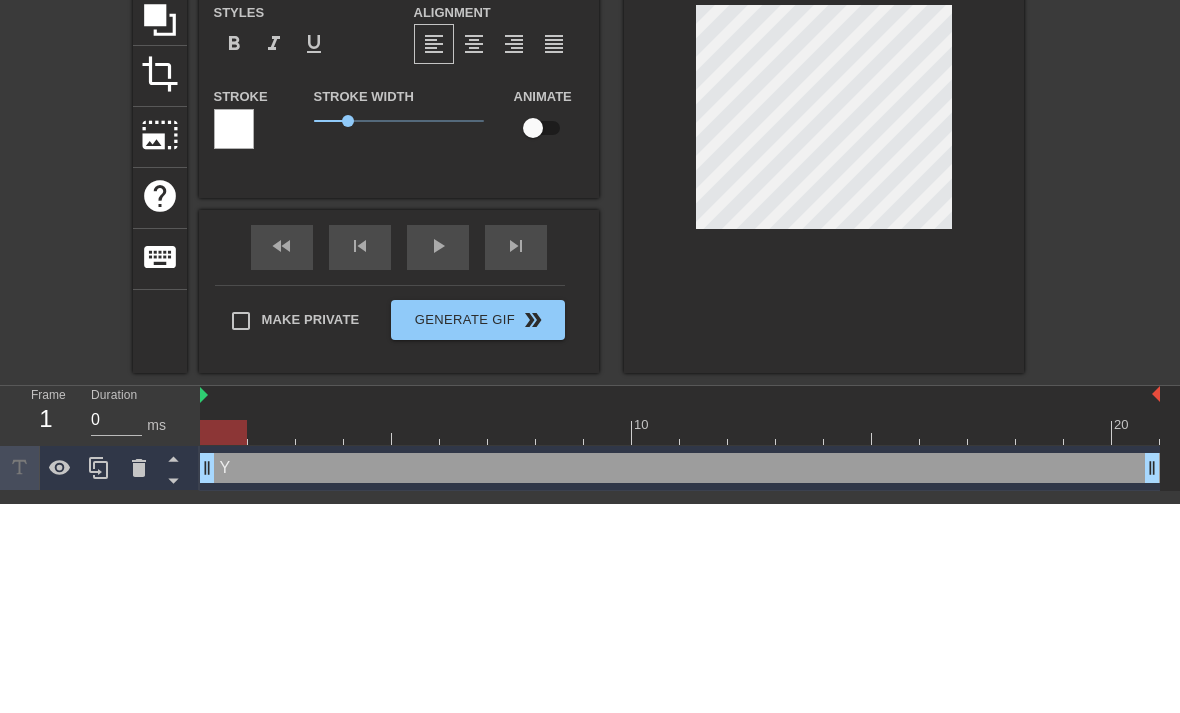 type 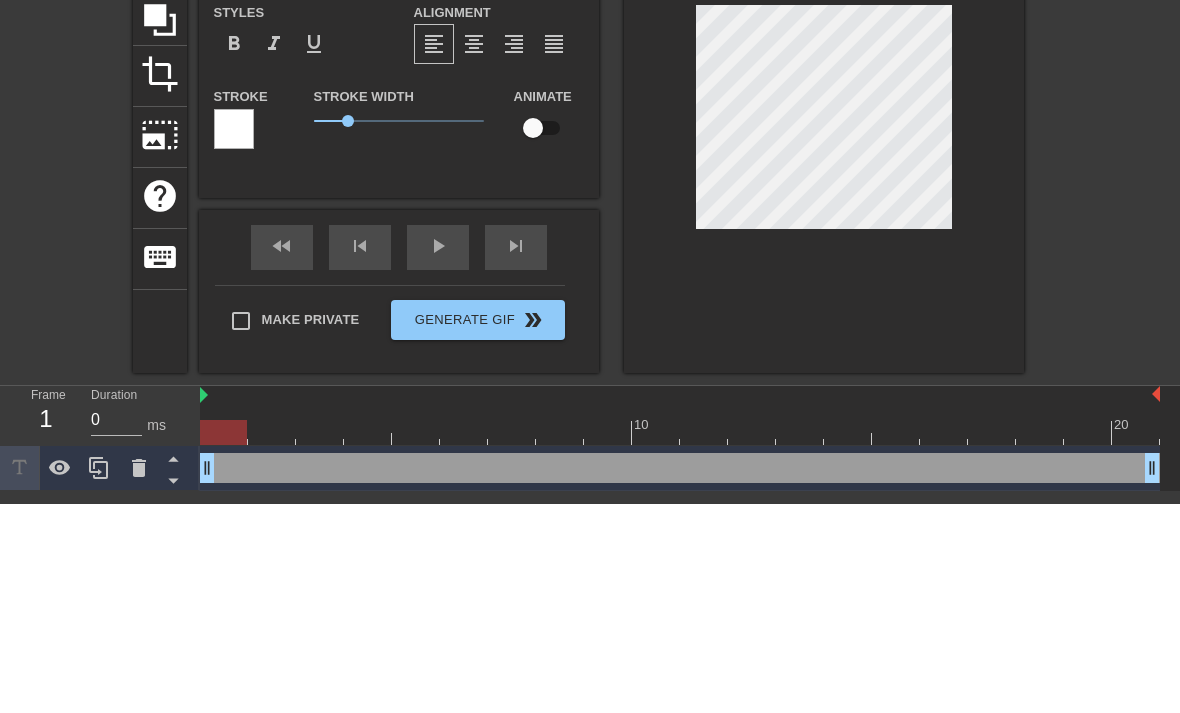 type on "t" 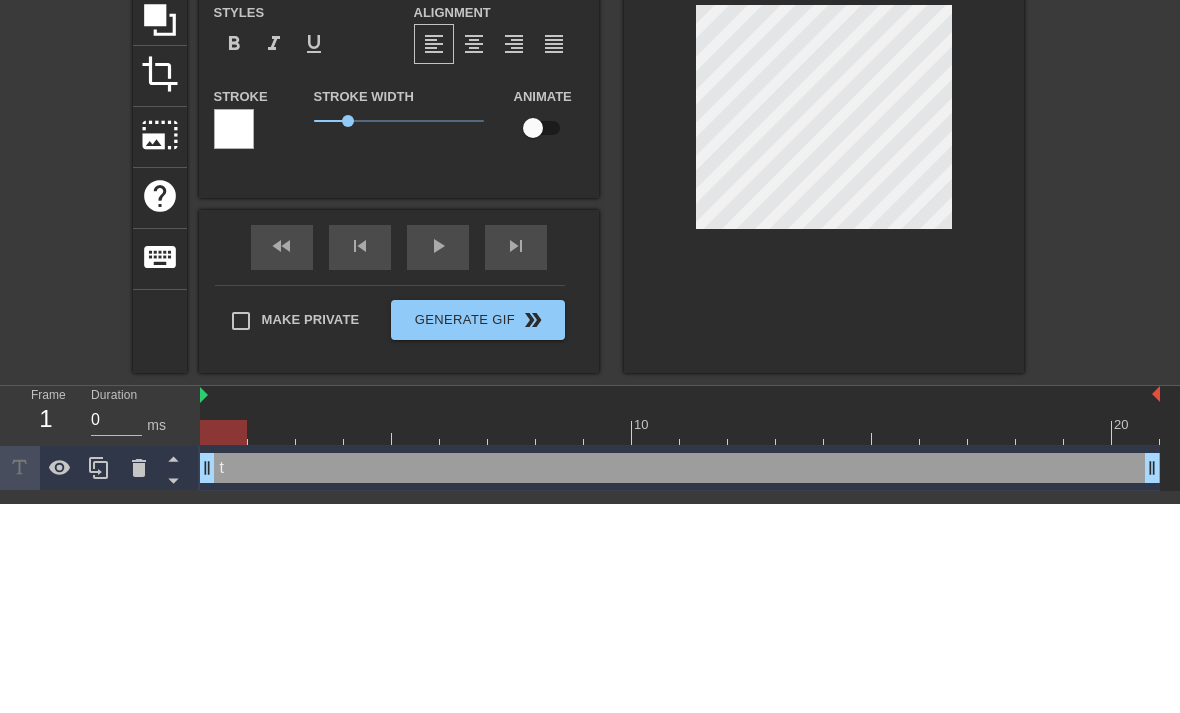 type 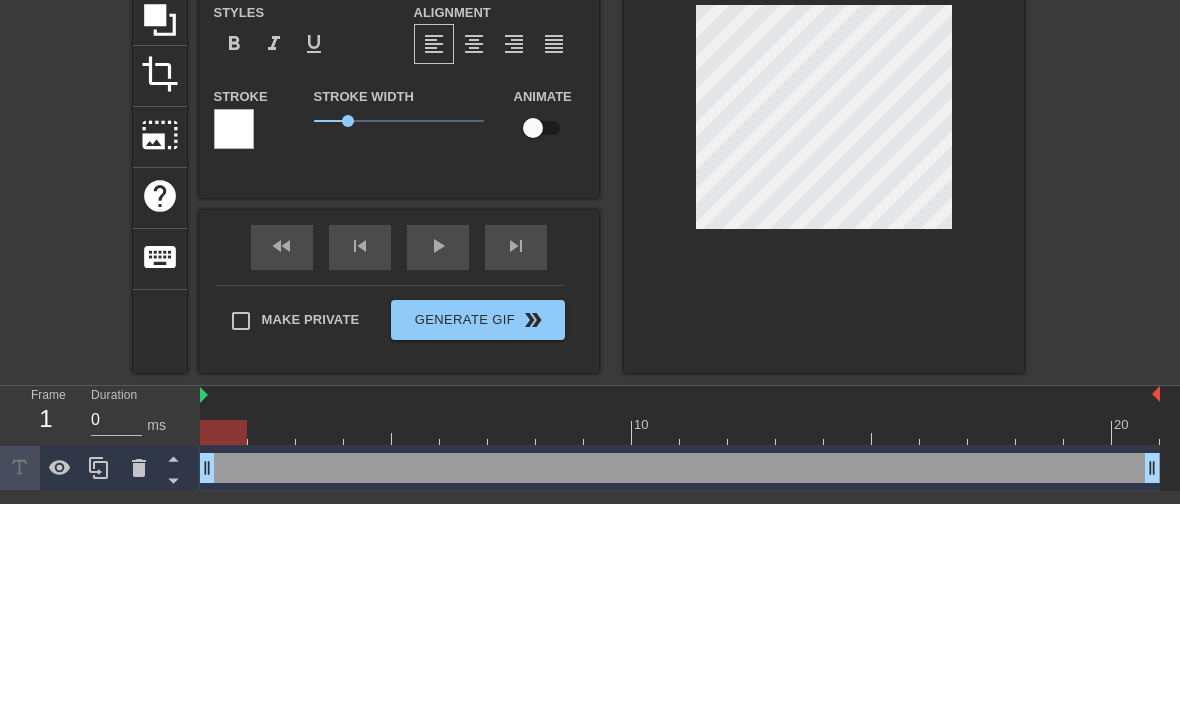 type on "y" 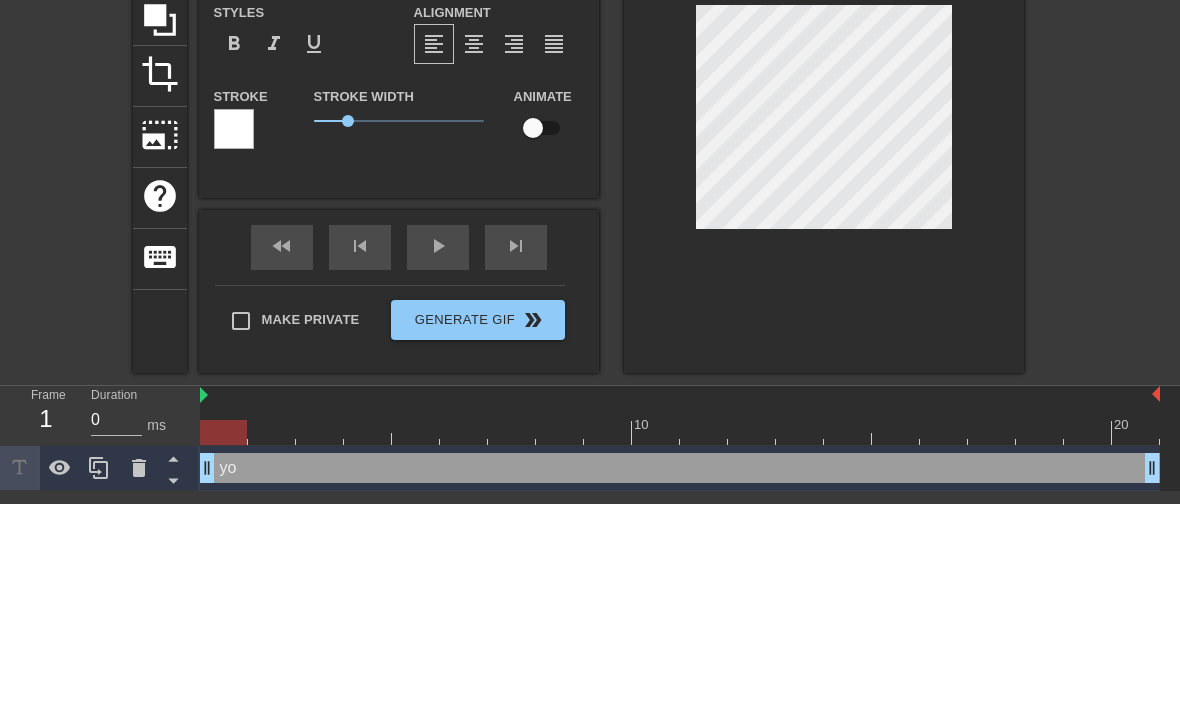 type on "yoi" 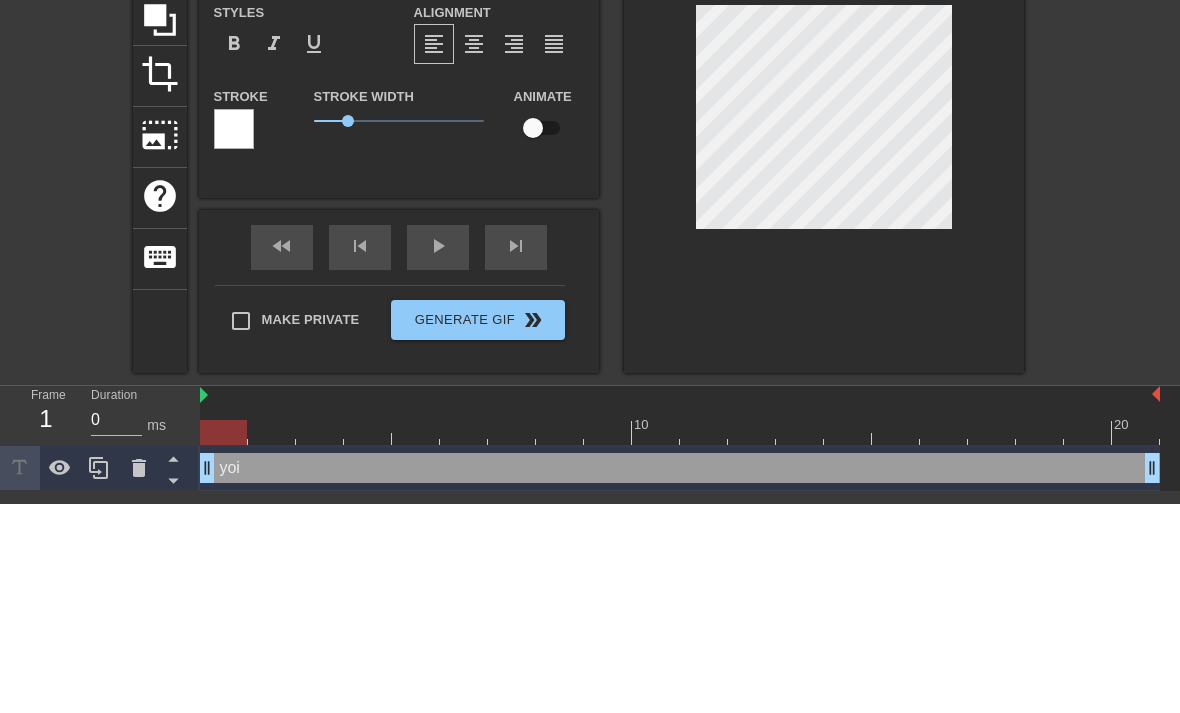type on "yoin" 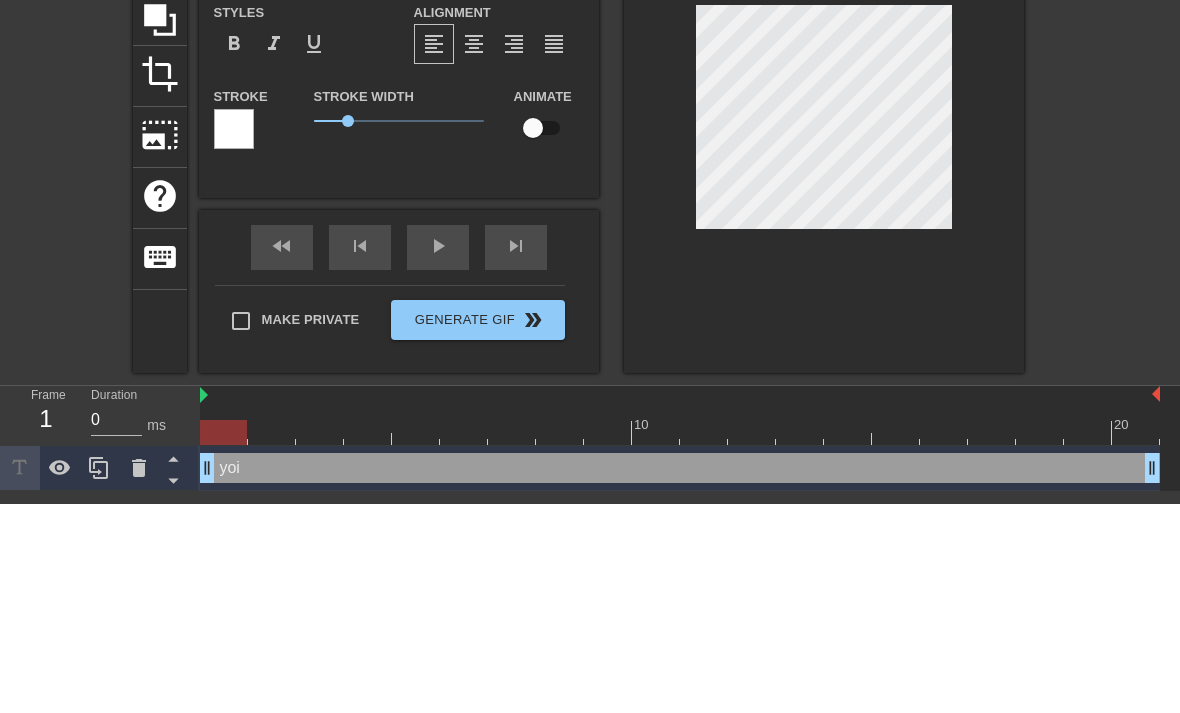scroll, scrollTop: 0, scrollLeft: 1, axis: horizontal 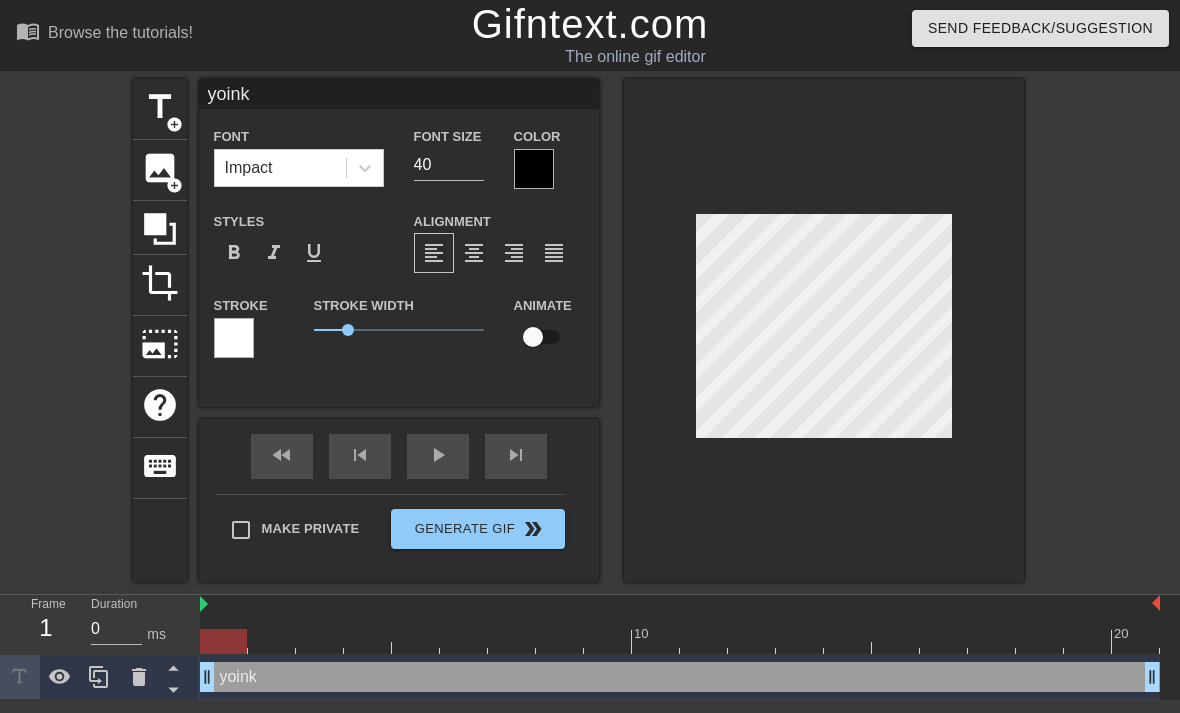 type on "yoink" 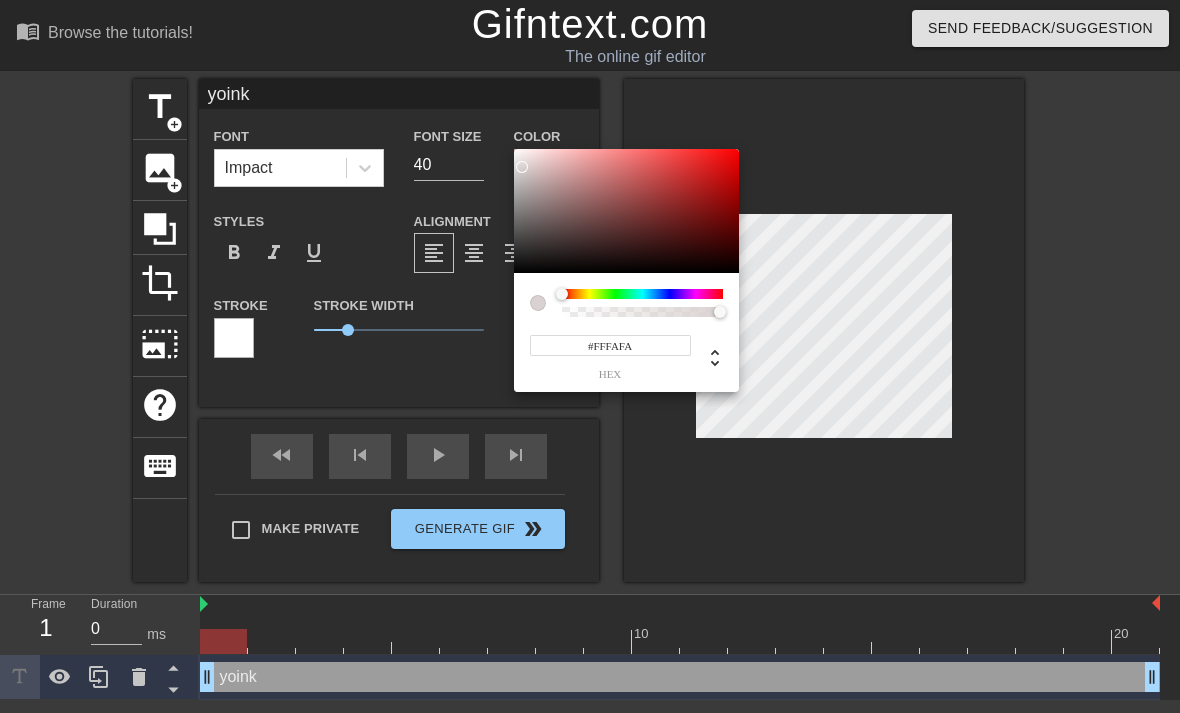 type on "#FFFFFF" 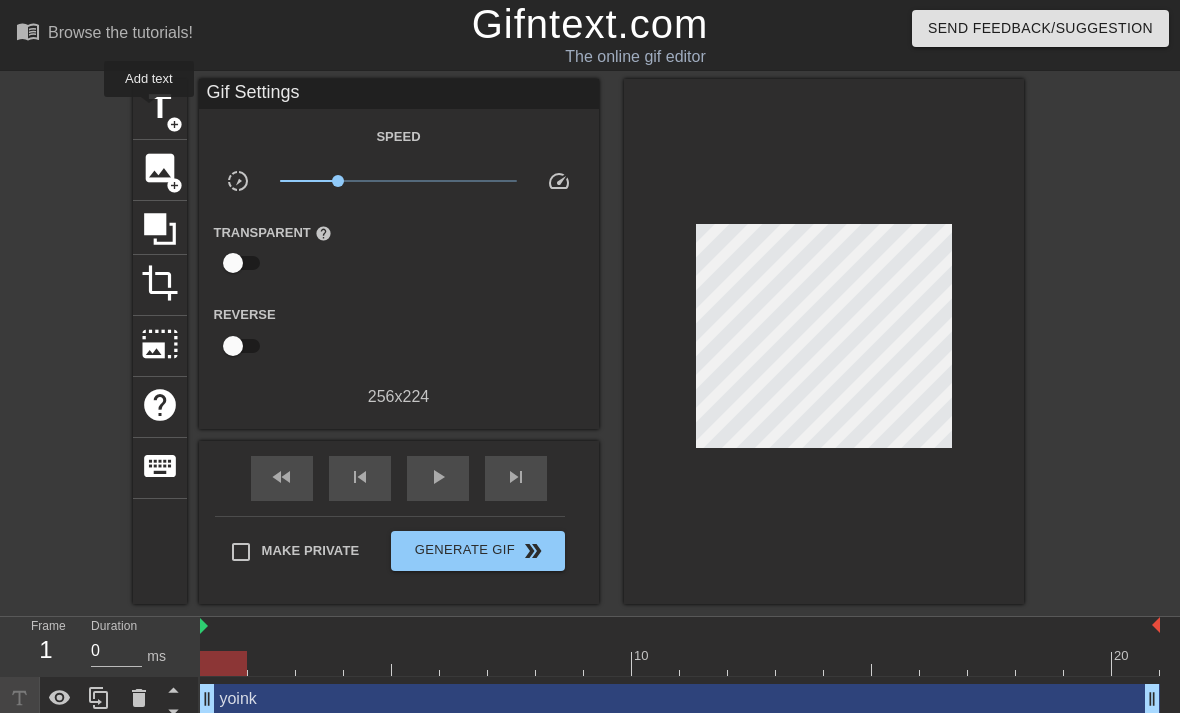 click on "title" at bounding box center (160, 107) 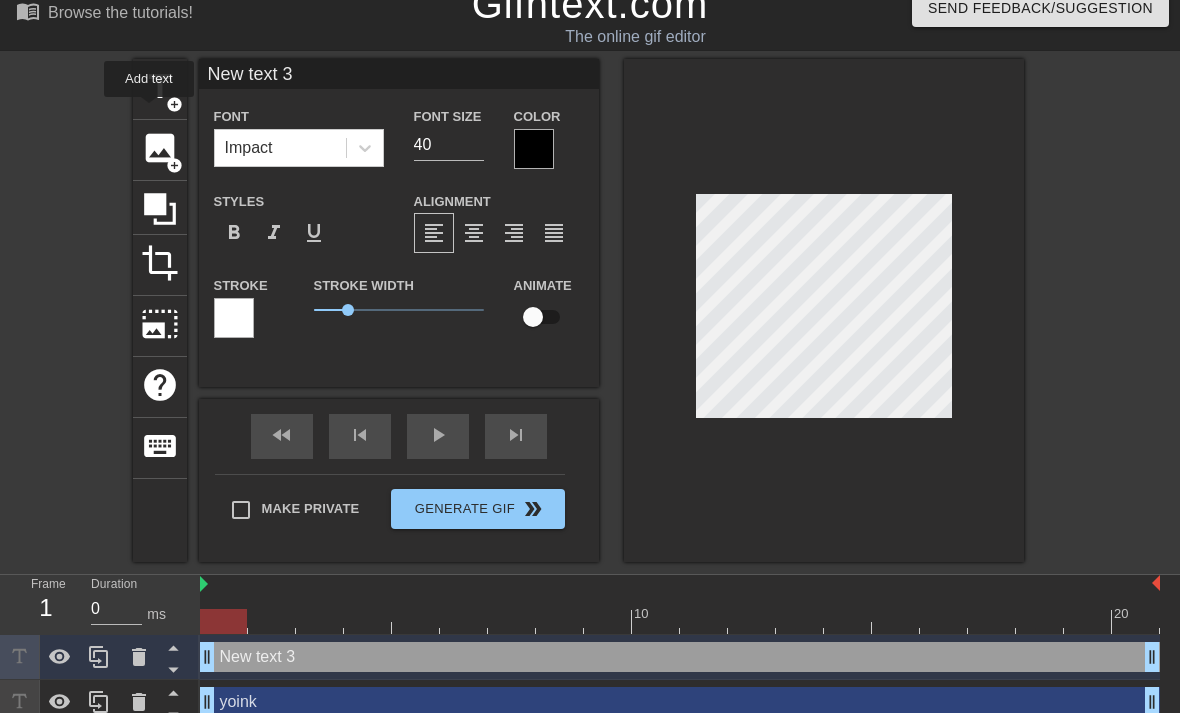 scroll, scrollTop: 35, scrollLeft: 0, axis: vertical 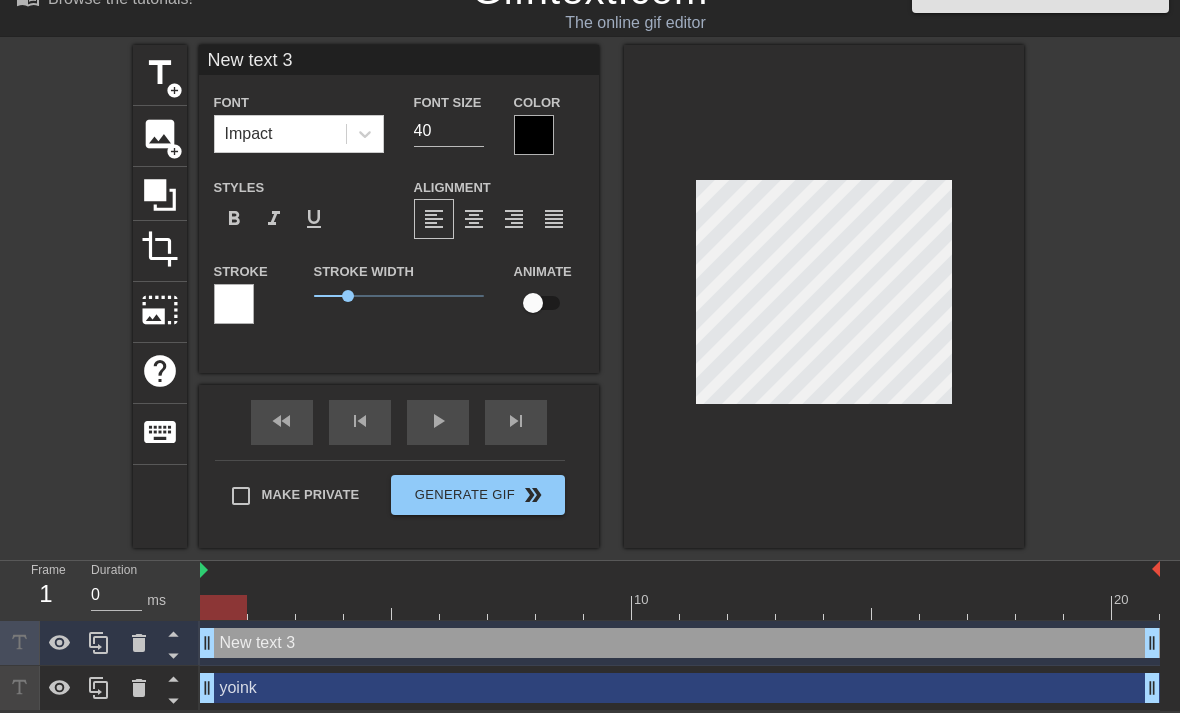 click 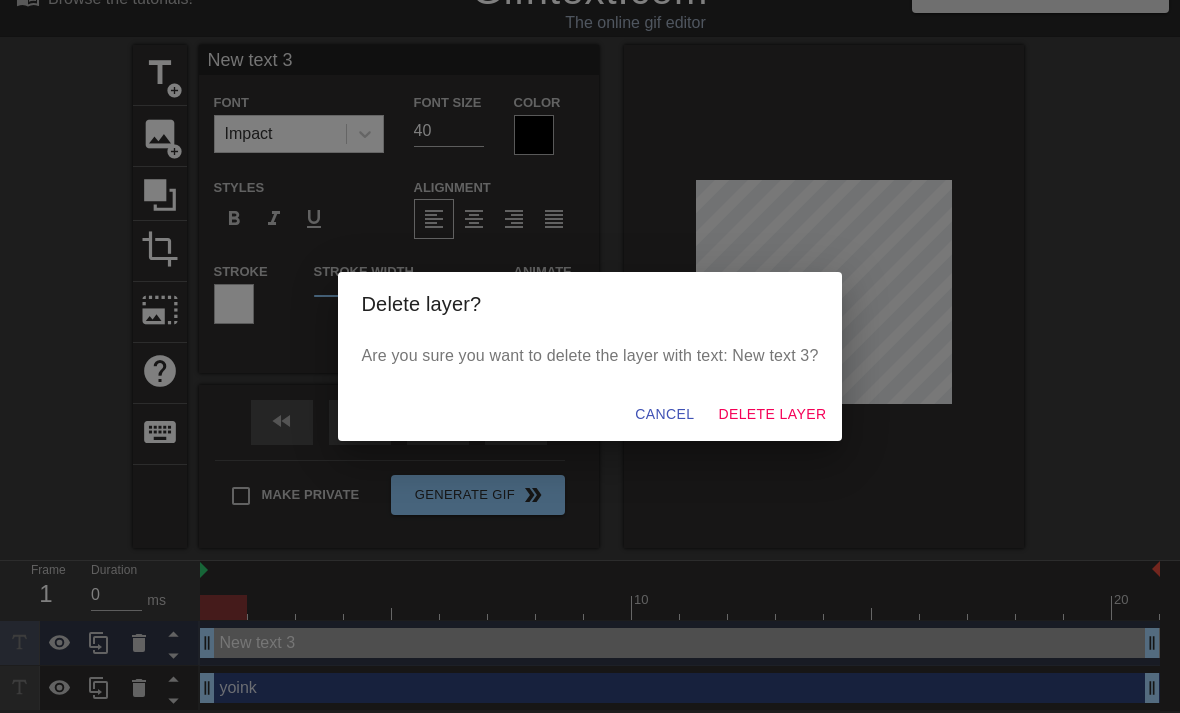 click on "Delete Layer" at bounding box center (772, 414) 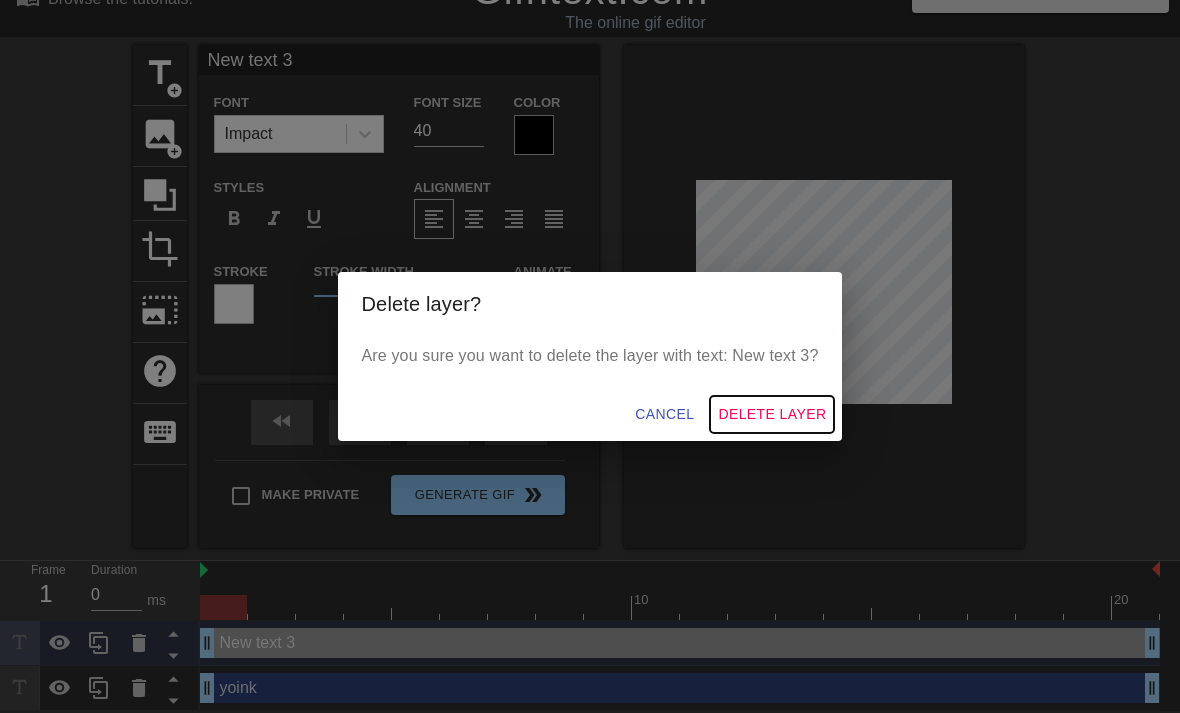 scroll, scrollTop: 12, scrollLeft: 0, axis: vertical 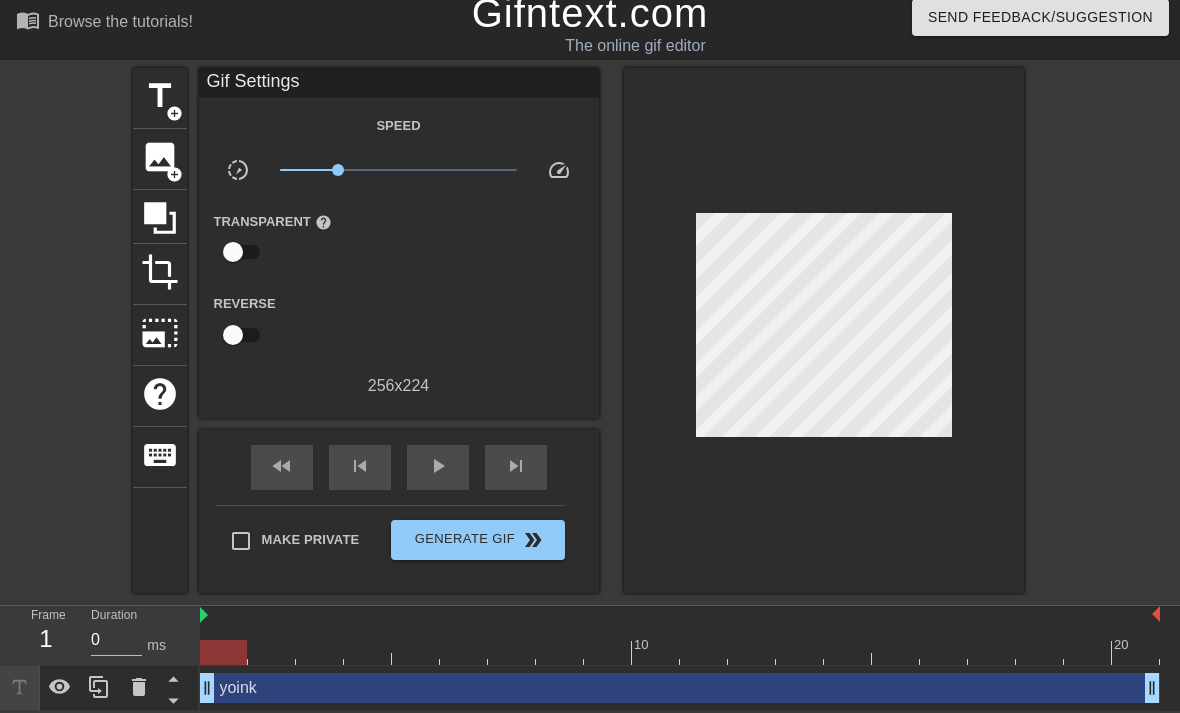 click on "yoink drag_handle drag_handle" at bounding box center (680, 688) 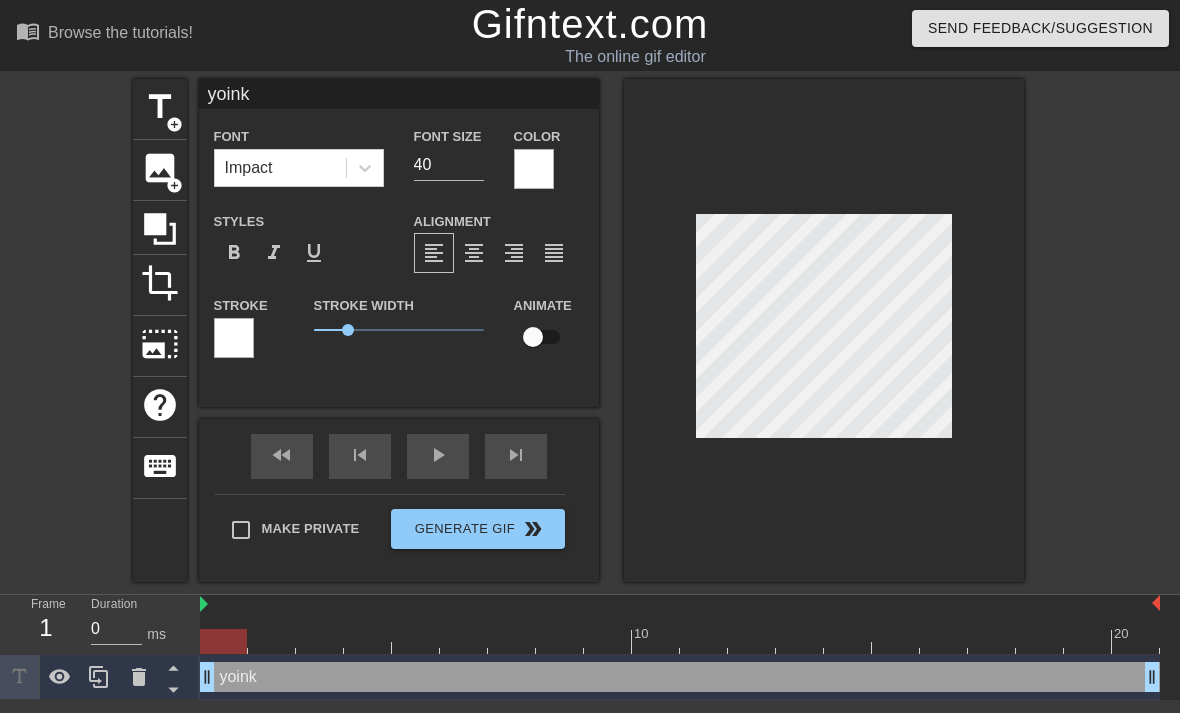 scroll, scrollTop: 0, scrollLeft: 0, axis: both 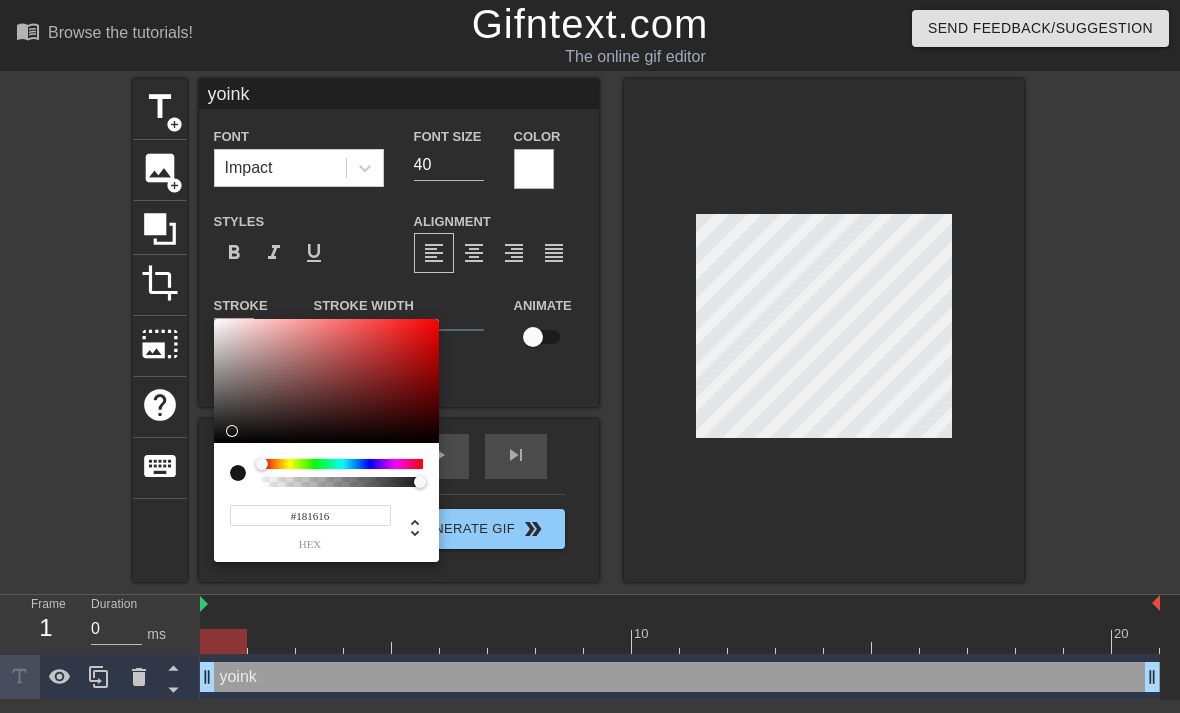 type on "#000000" 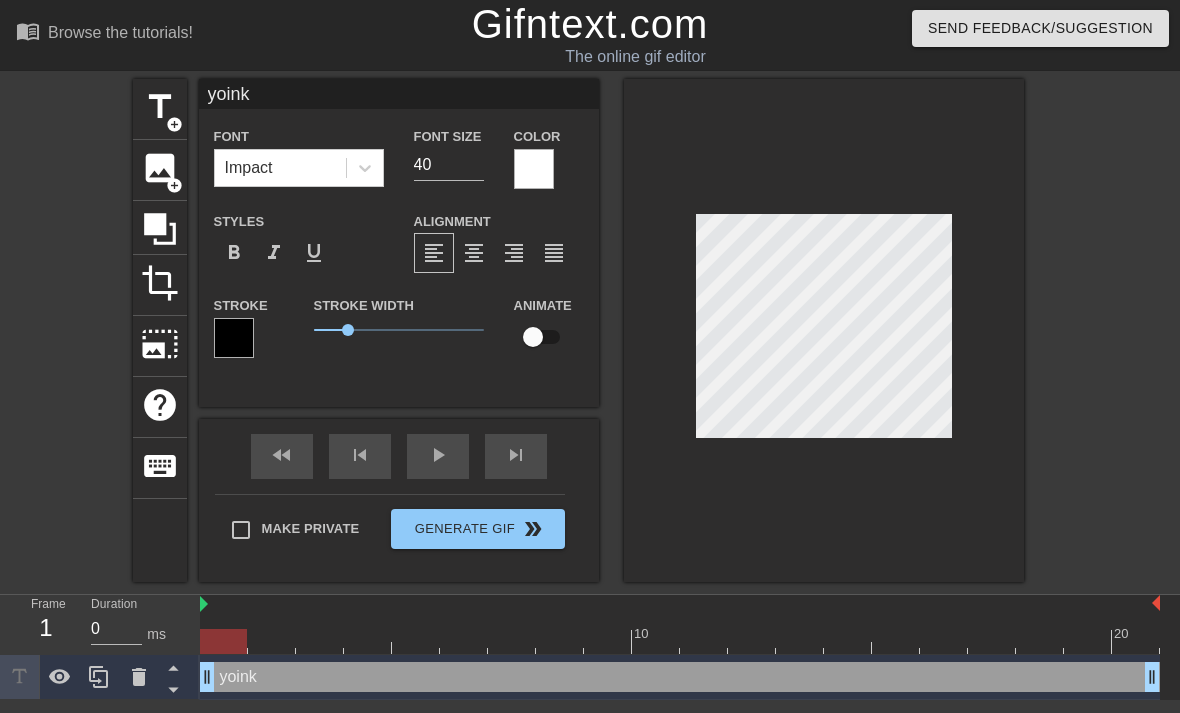 click at bounding box center [824, 330] 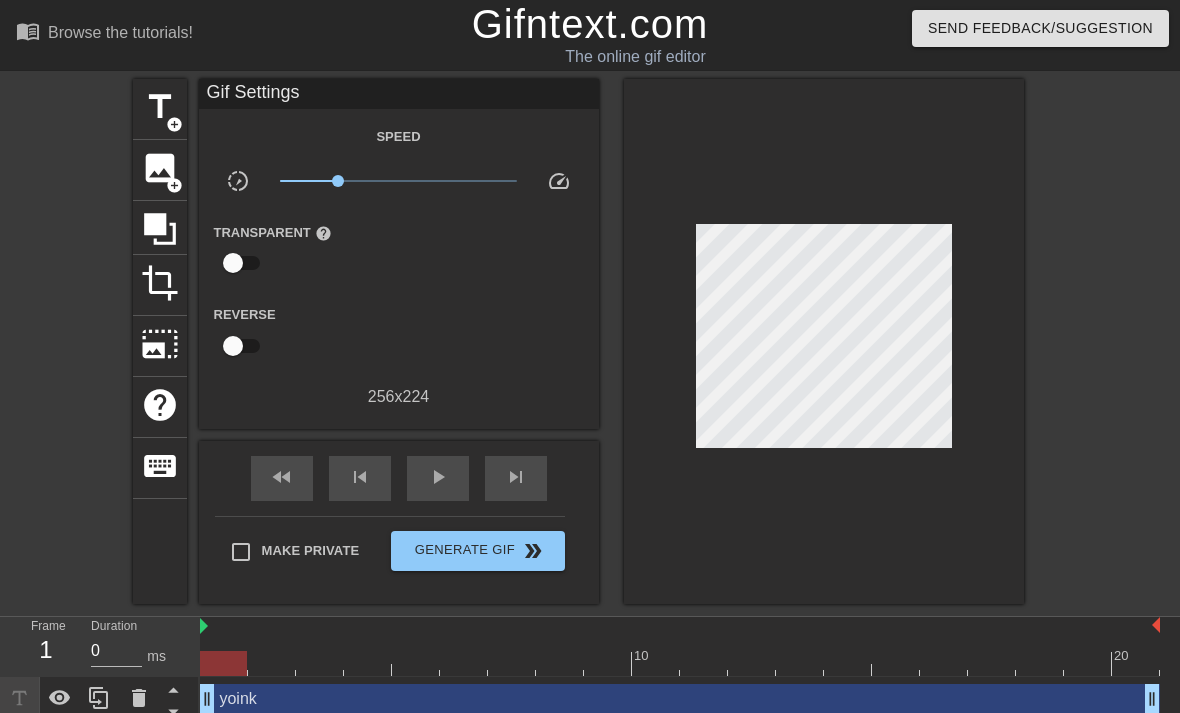scroll, scrollTop: 12, scrollLeft: 0, axis: vertical 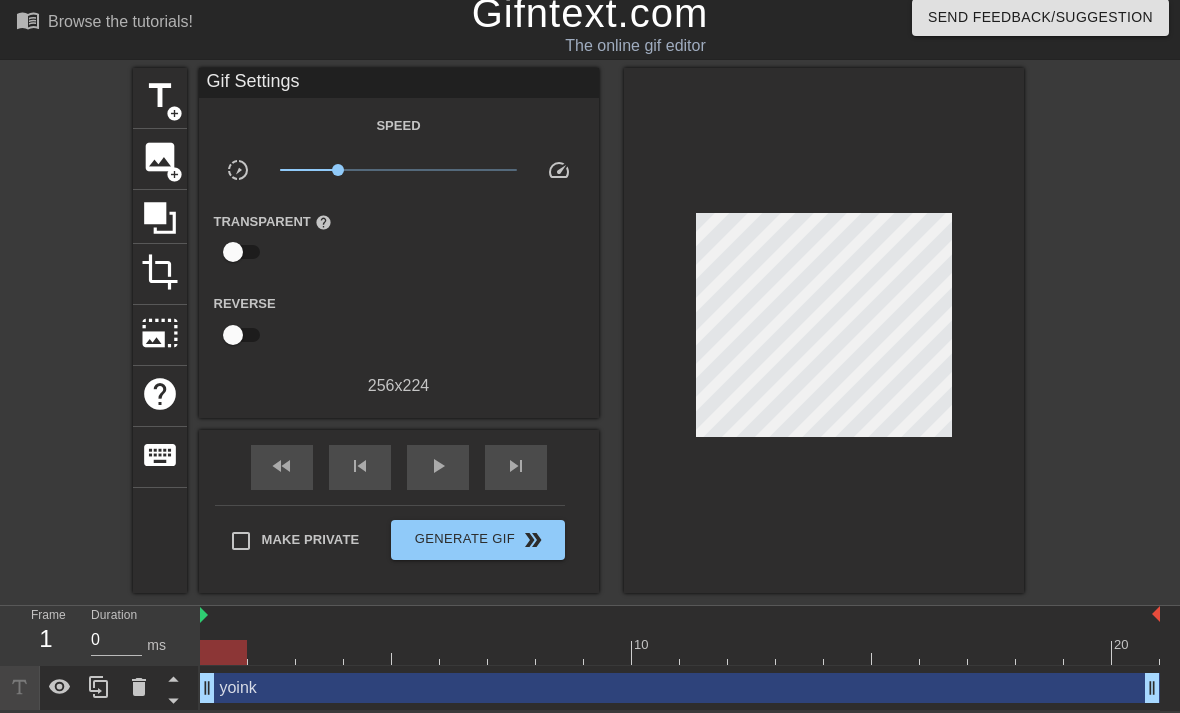 click on "Generate Gif double_arrow" at bounding box center [477, 540] 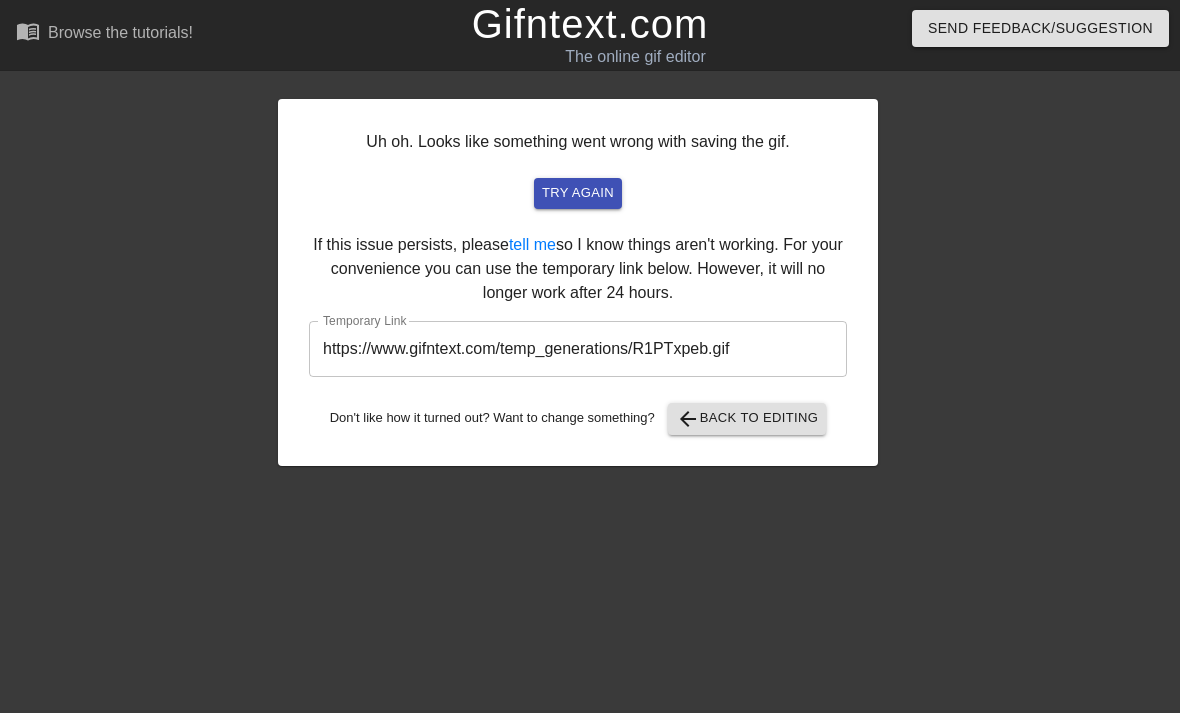 click on "https://www.gifntext.com/temp_generations/R1PTxpeb.gif" at bounding box center (578, 349) 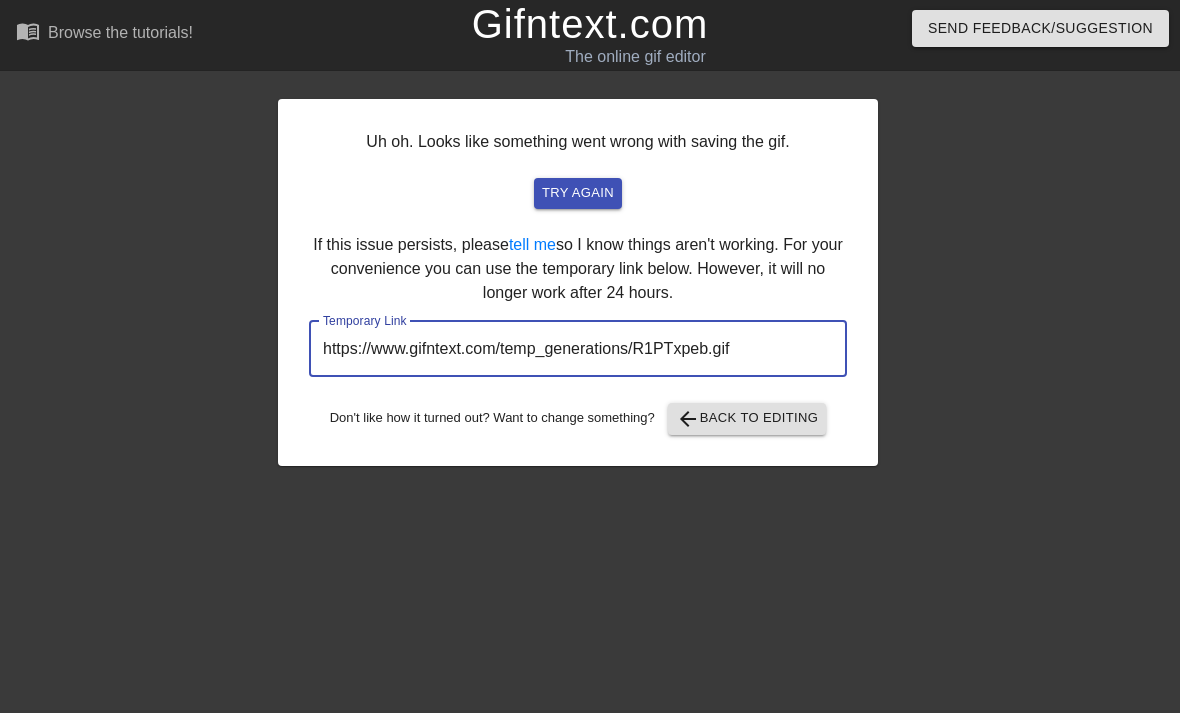 click on "https://www.gifntext.com/temp_generations/R1PTxpeb.gif" at bounding box center (578, 349) 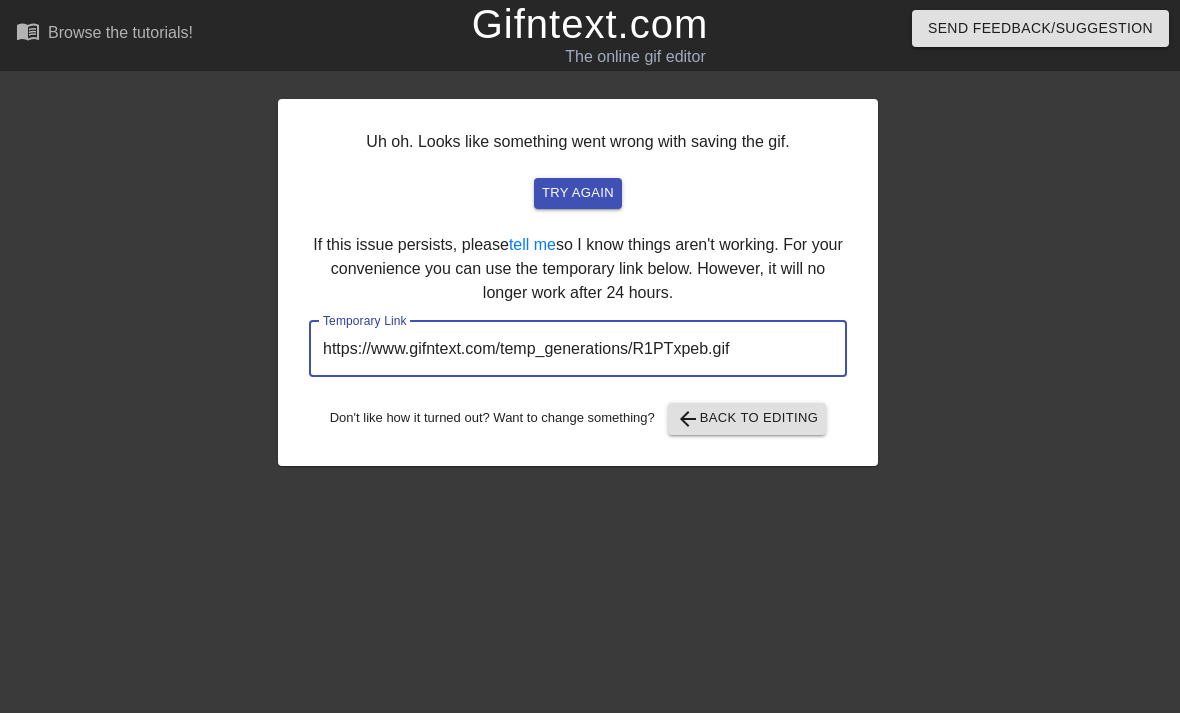 click on "https://www.gifntext.com/temp_generations/R1PTxpeb.gif" at bounding box center (578, 349) 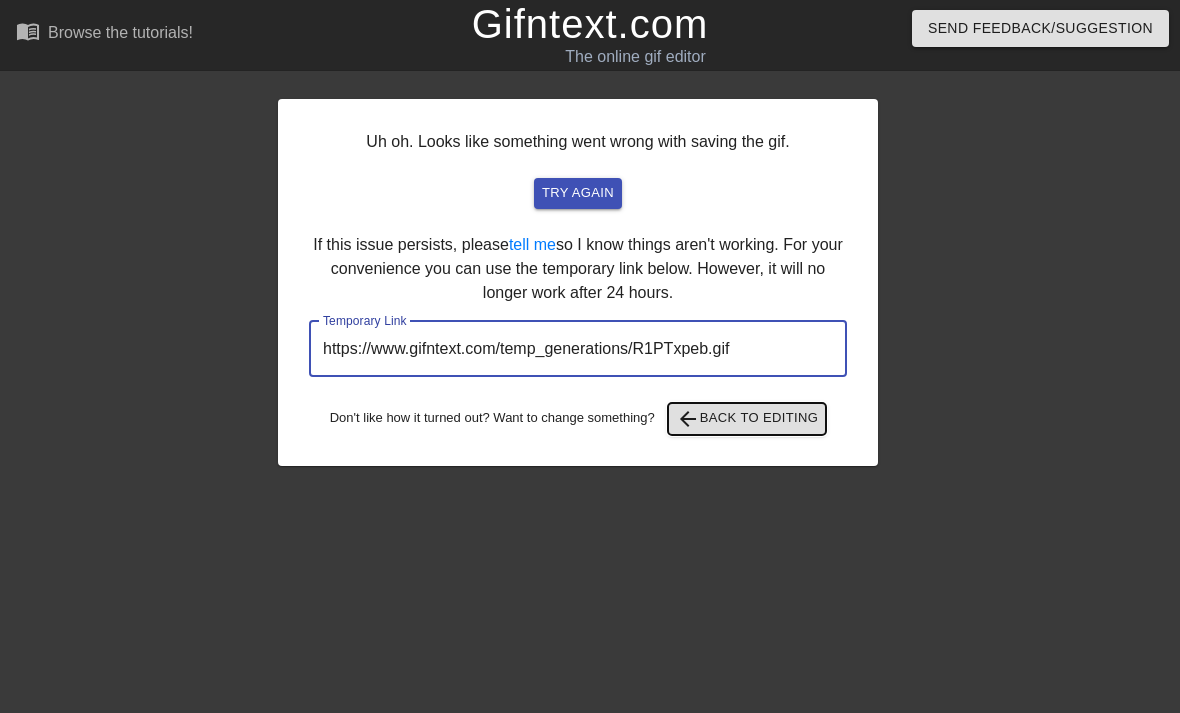 click on "arrow_back Back to Editing" at bounding box center [747, 419] 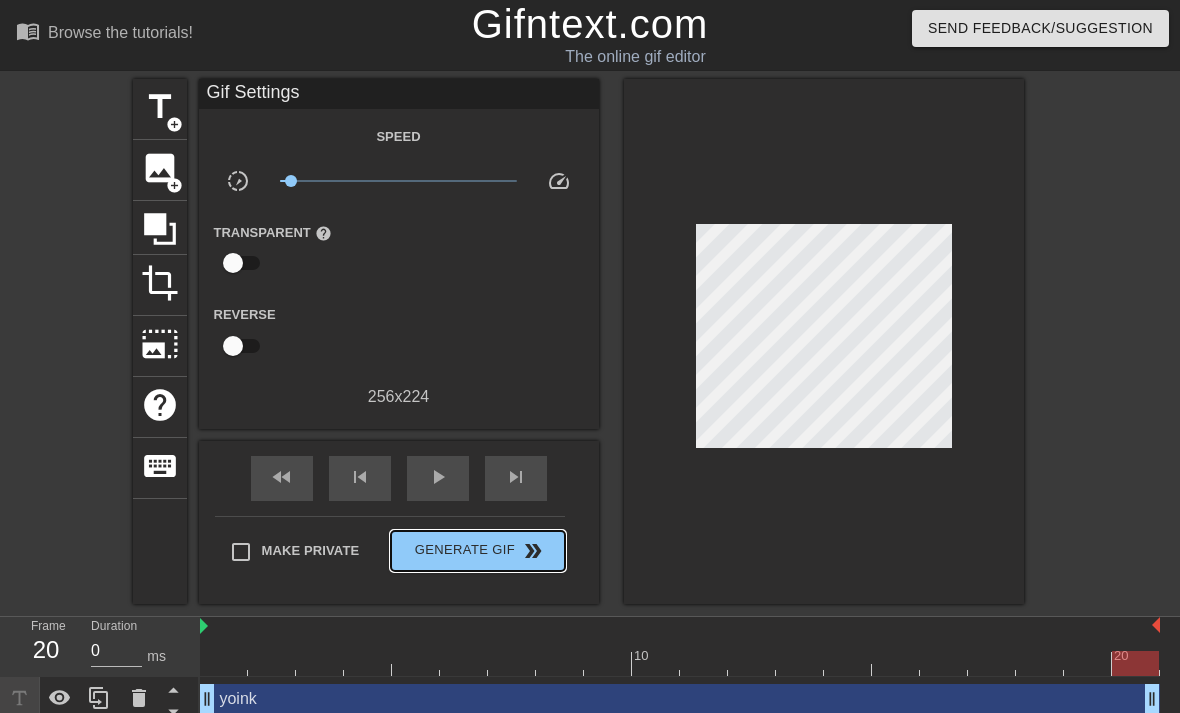 click on "Generate Gif double_arrow" at bounding box center [477, 551] 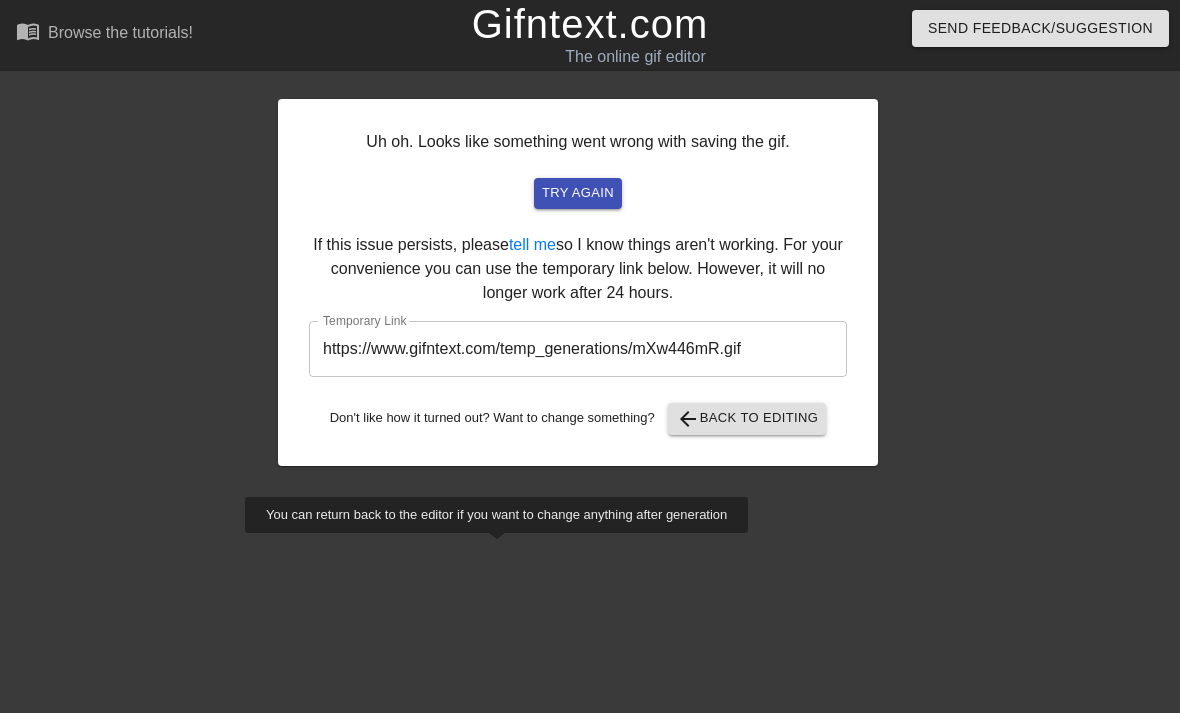 click on "https://www.gifntext.com/temp_generations/mXw446mR.gif" at bounding box center [578, 349] 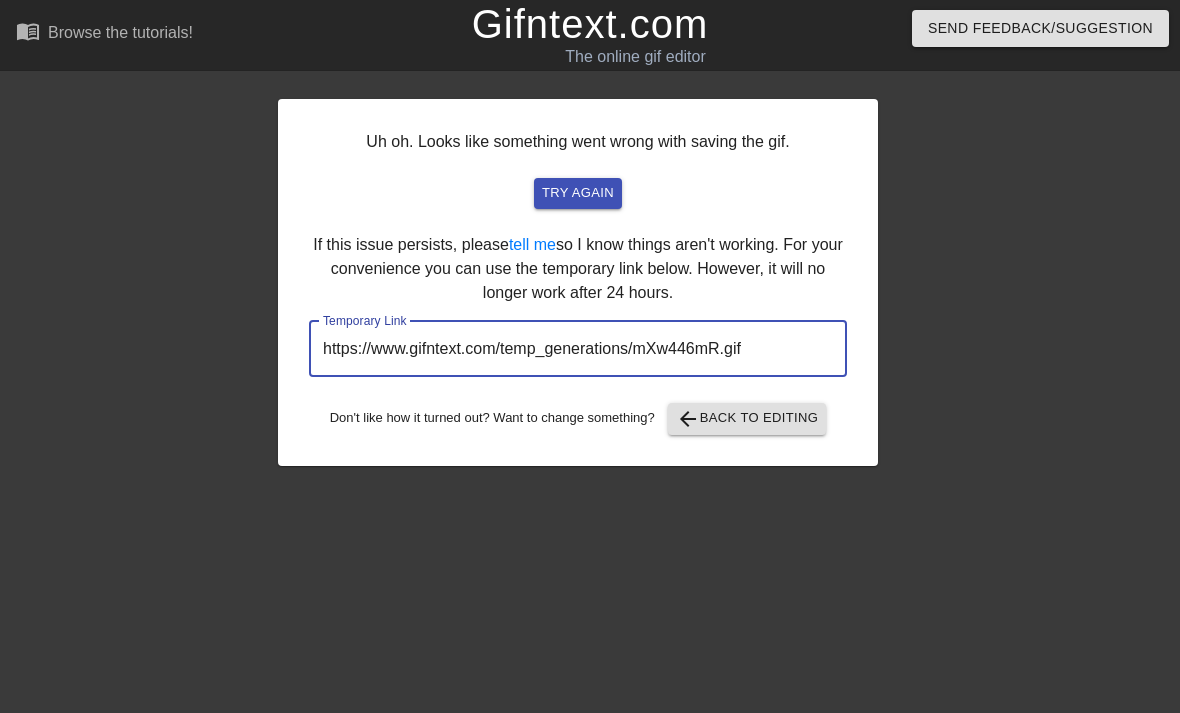 click on "https://www.gifntext.com/temp_generations/mXw446mR.gif" at bounding box center [578, 349] 